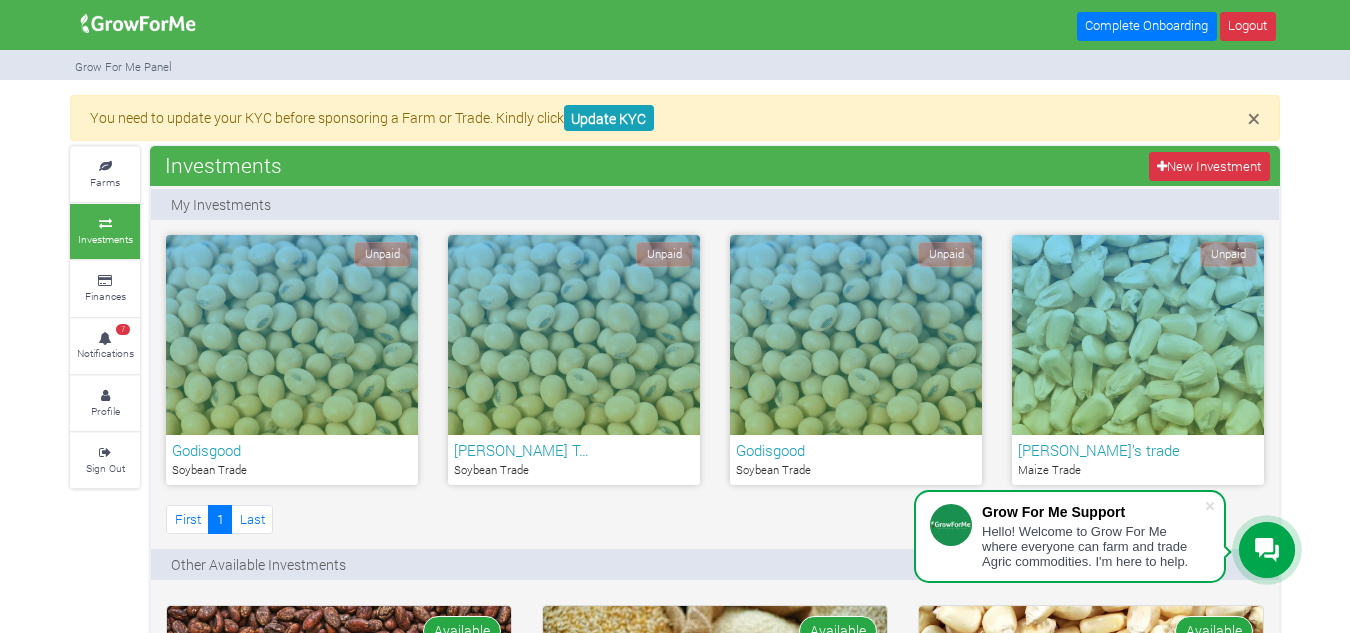 scroll, scrollTop: 0, scrollLeft: 0, axis: both 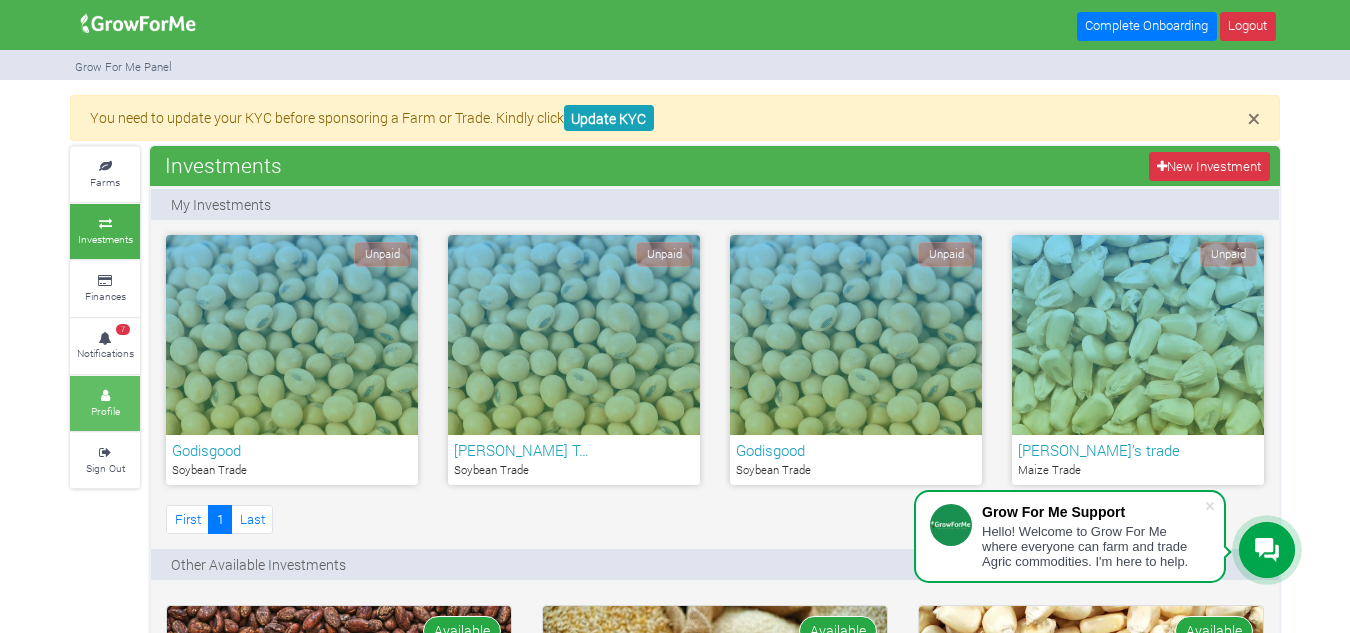 click on "Profile" at bounding box center (105, 411) 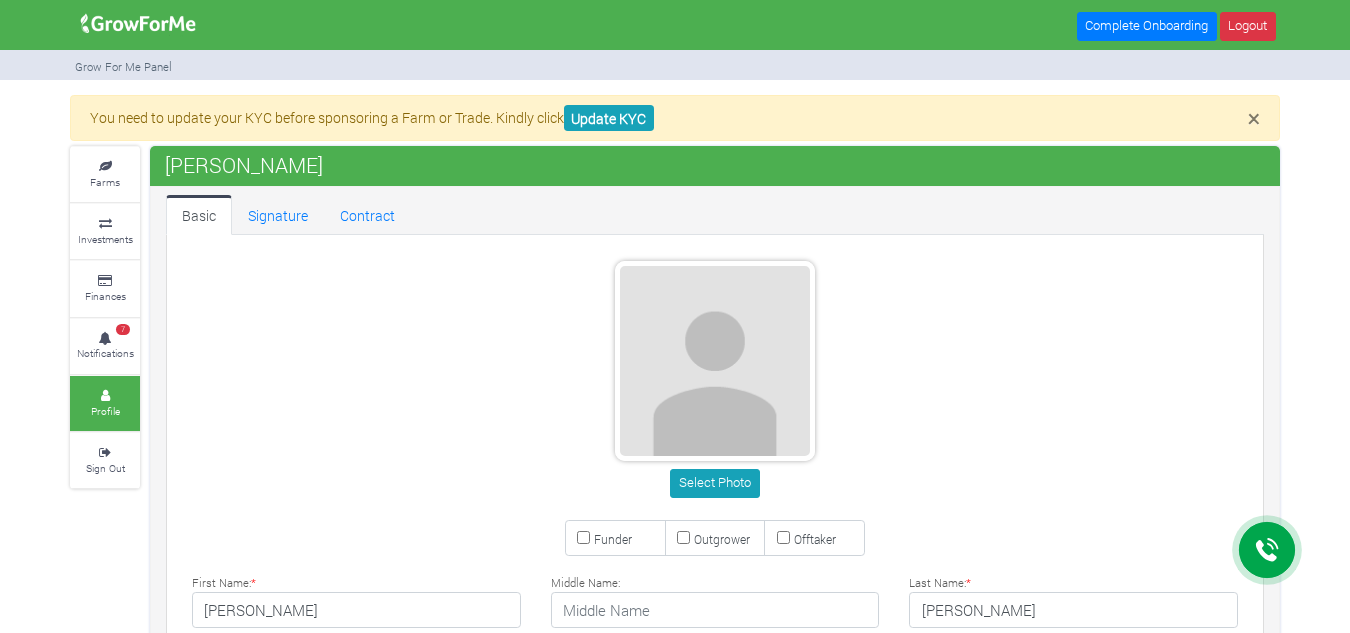 type on "53 339 0826" 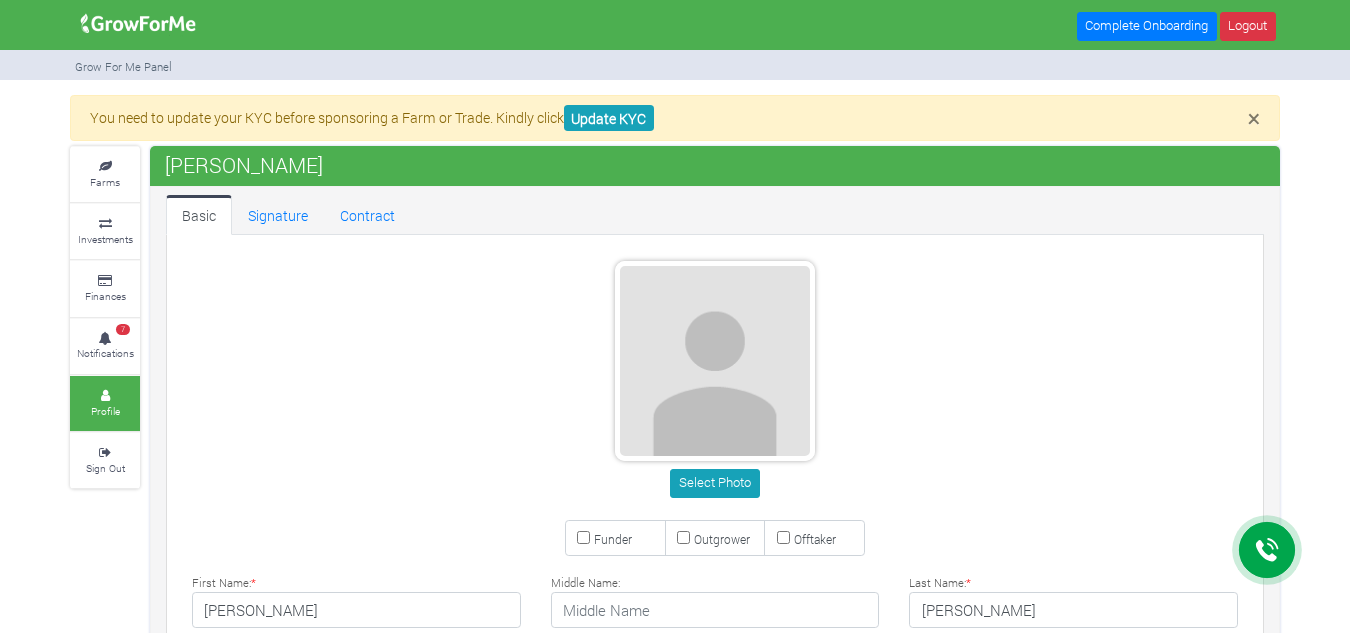scroll, scrollTop: 449, scrollLeft: 0, axis: vertical 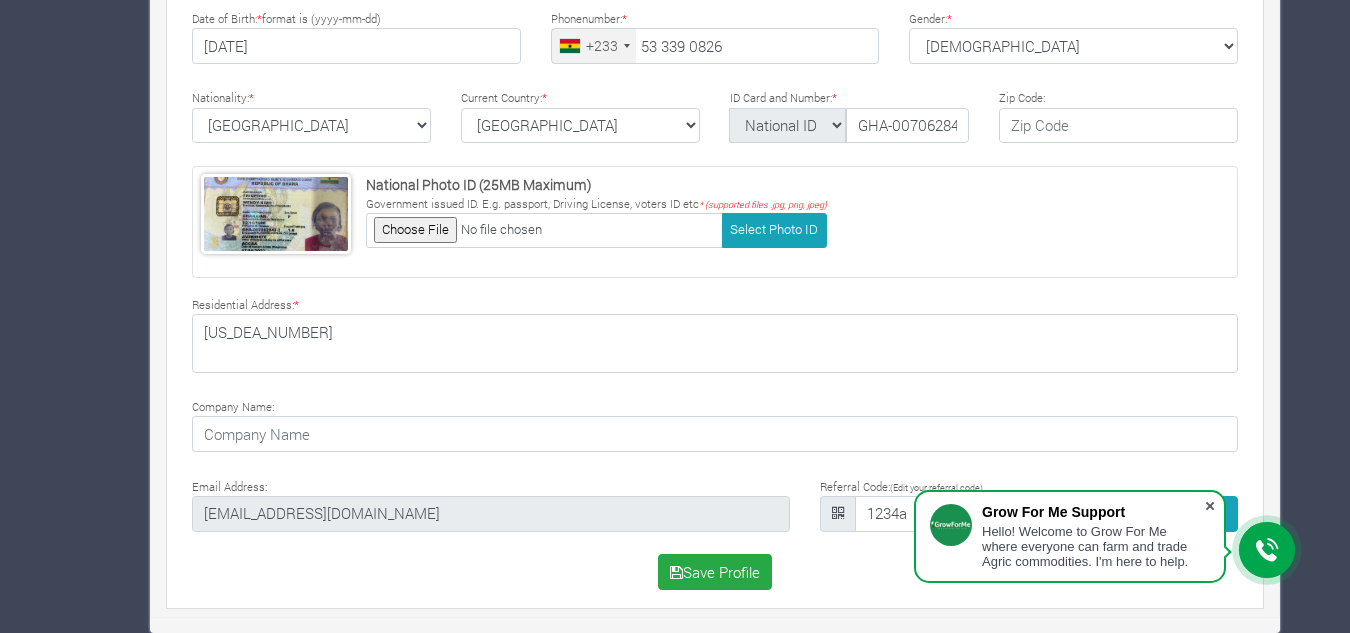 click at bounding box center [1210, 506] 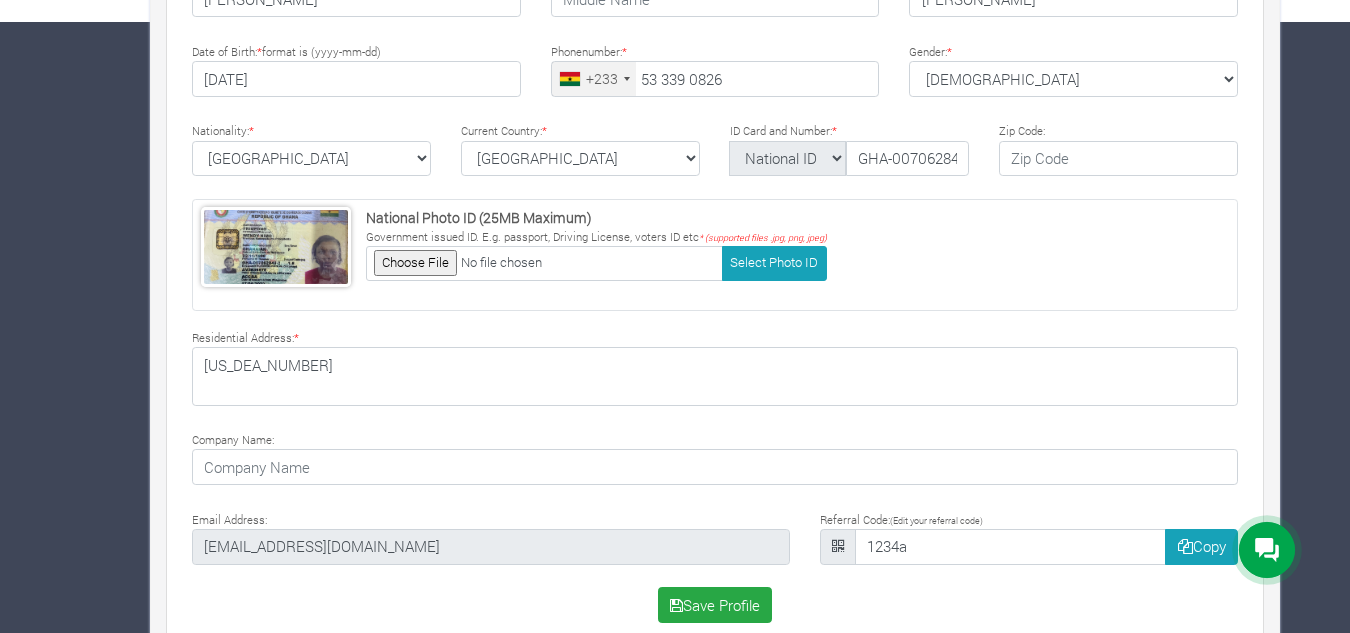 scroll, scrollTop: 0, scrollLeft: 0, axis: both 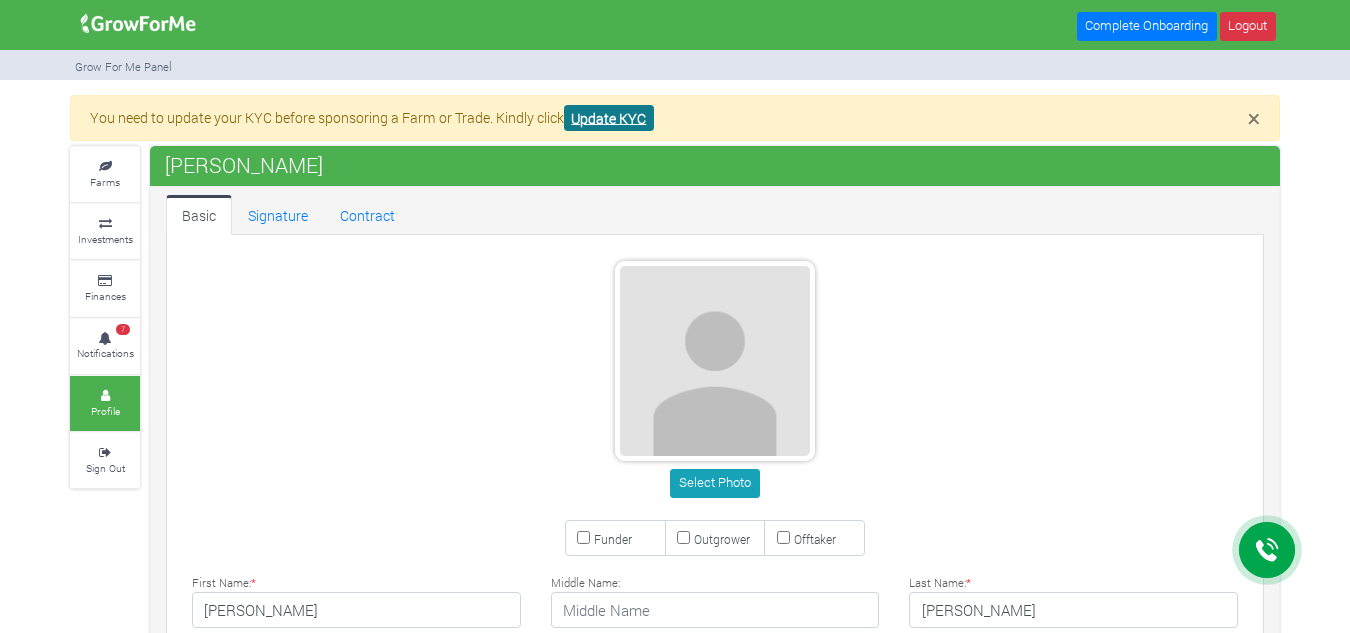 click on "Update KYC" at bounding box center [609, 118] 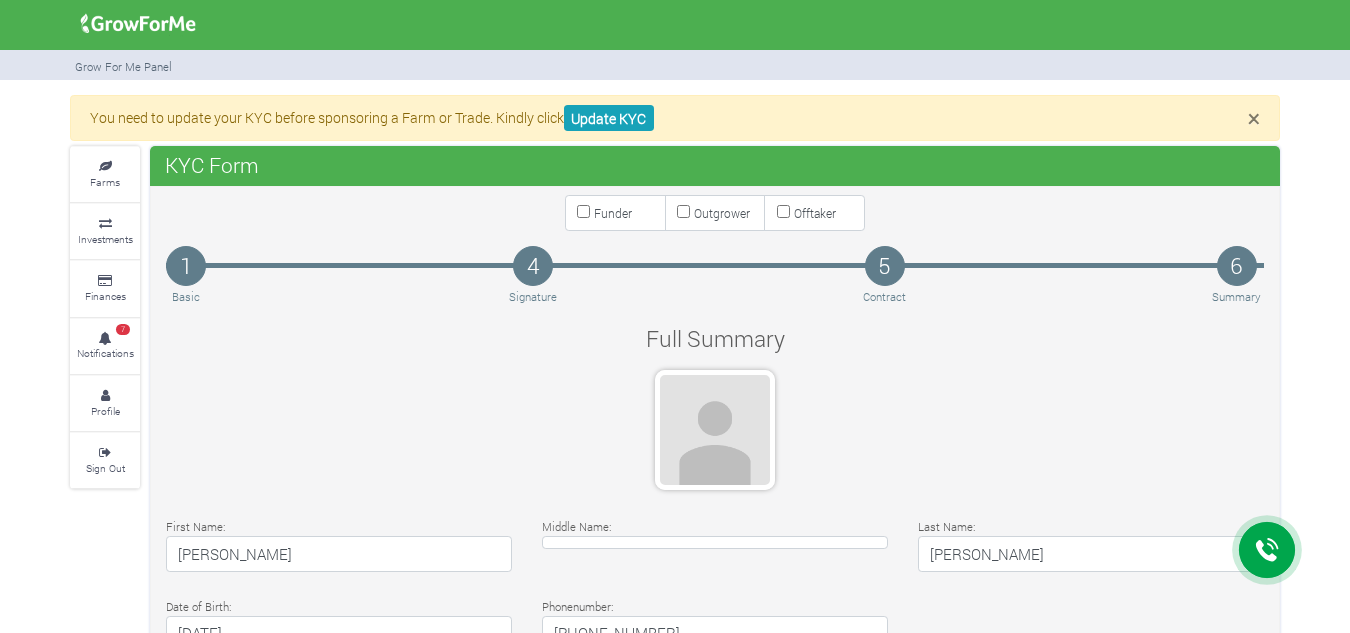 scroll, scrollTop: 0, scrollLeft: 0, axis: both 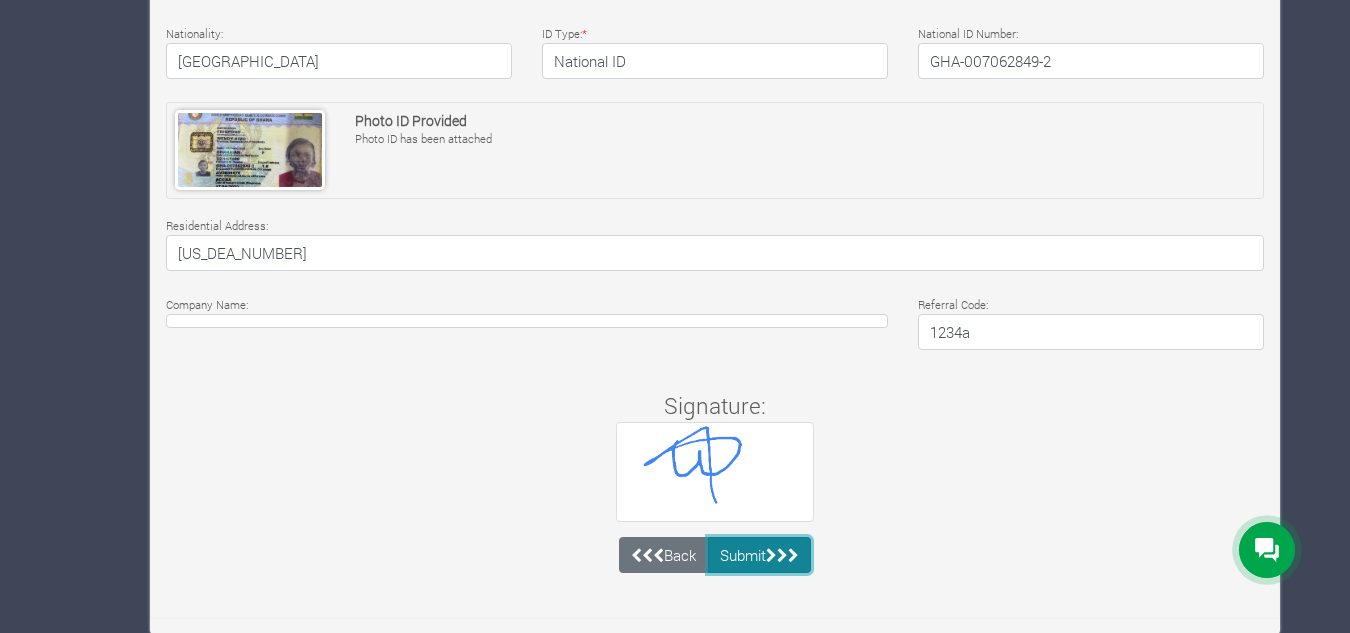 click on "Submit" at bounding box center [760, 555] 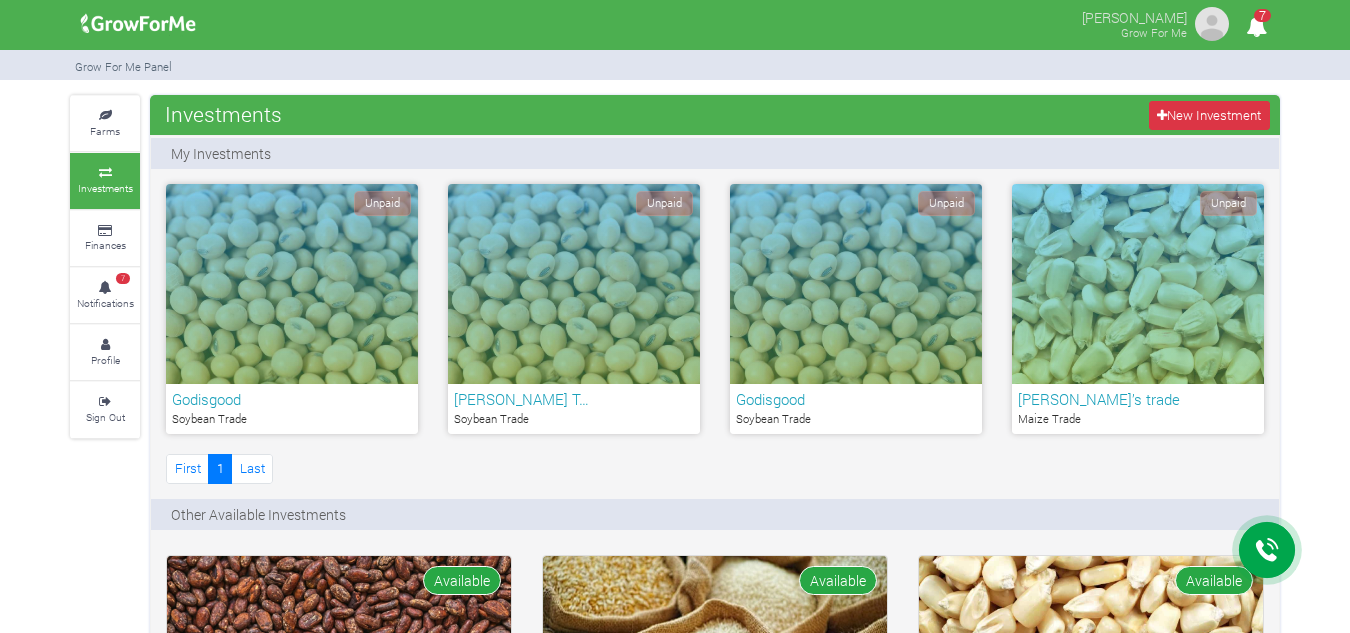 scroll, scrollTop: 0, scrollLeft: 0, axis: both 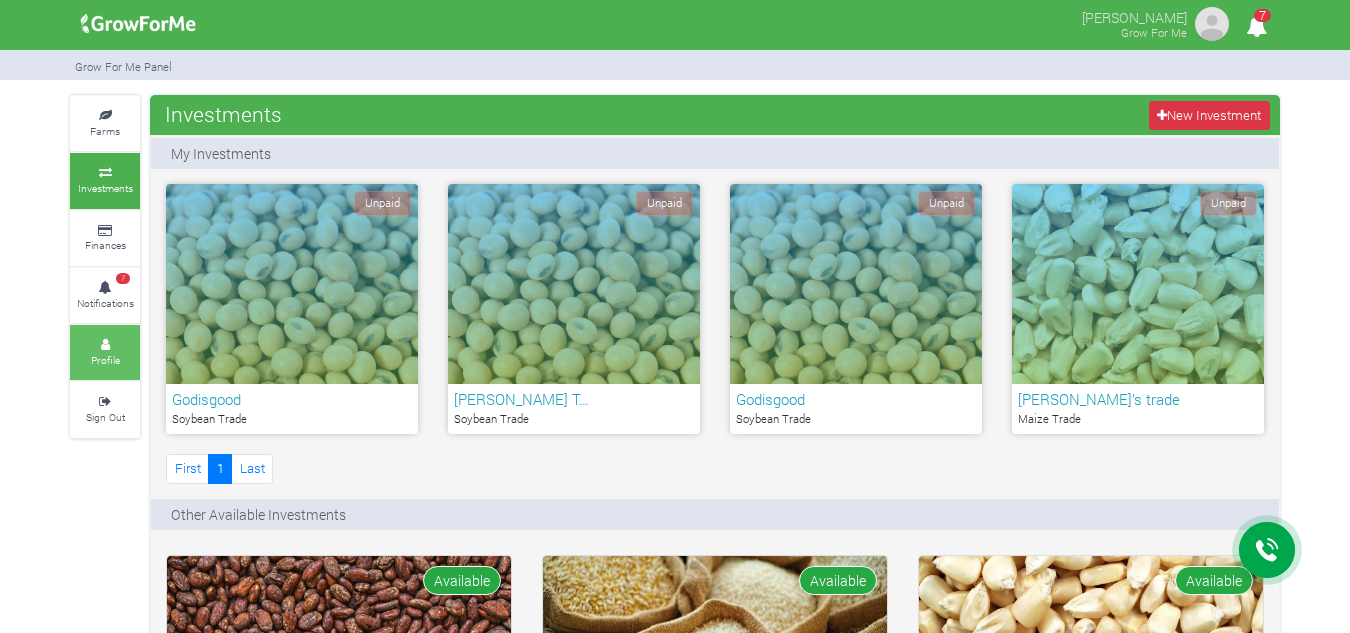 click on "Profile" at bounding box center (105, 360) 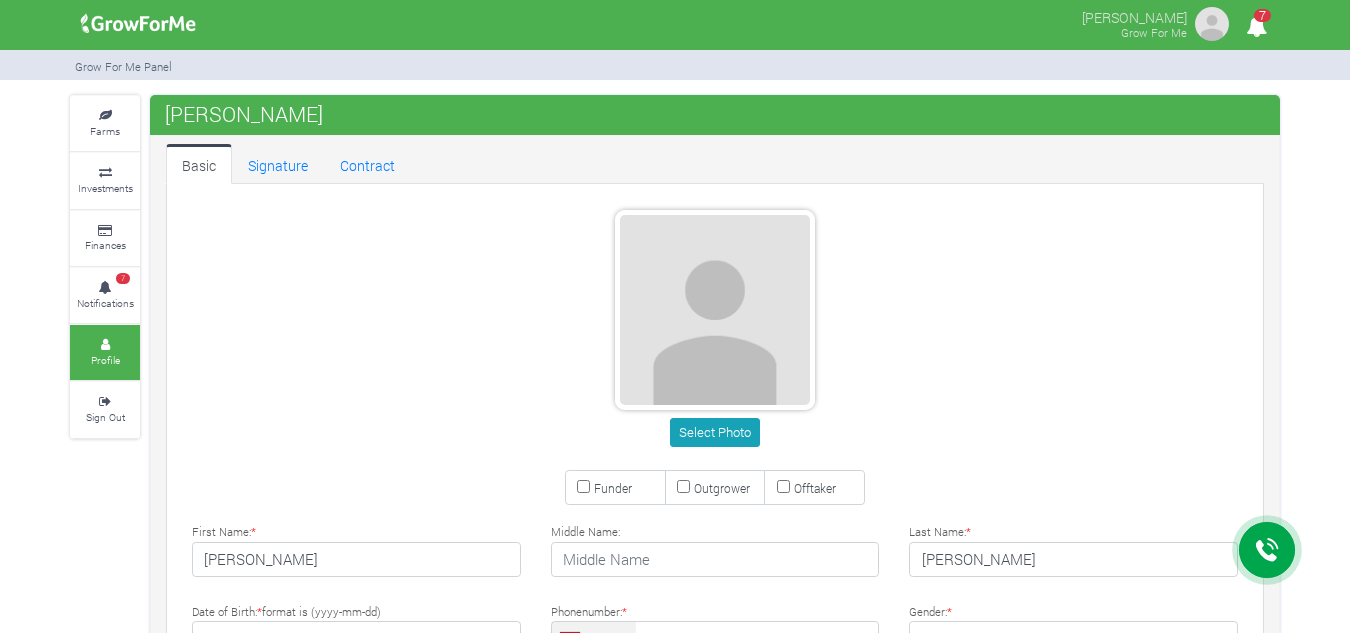 scroll, scrollTop: 0, scrollLeft: 0, axis: both 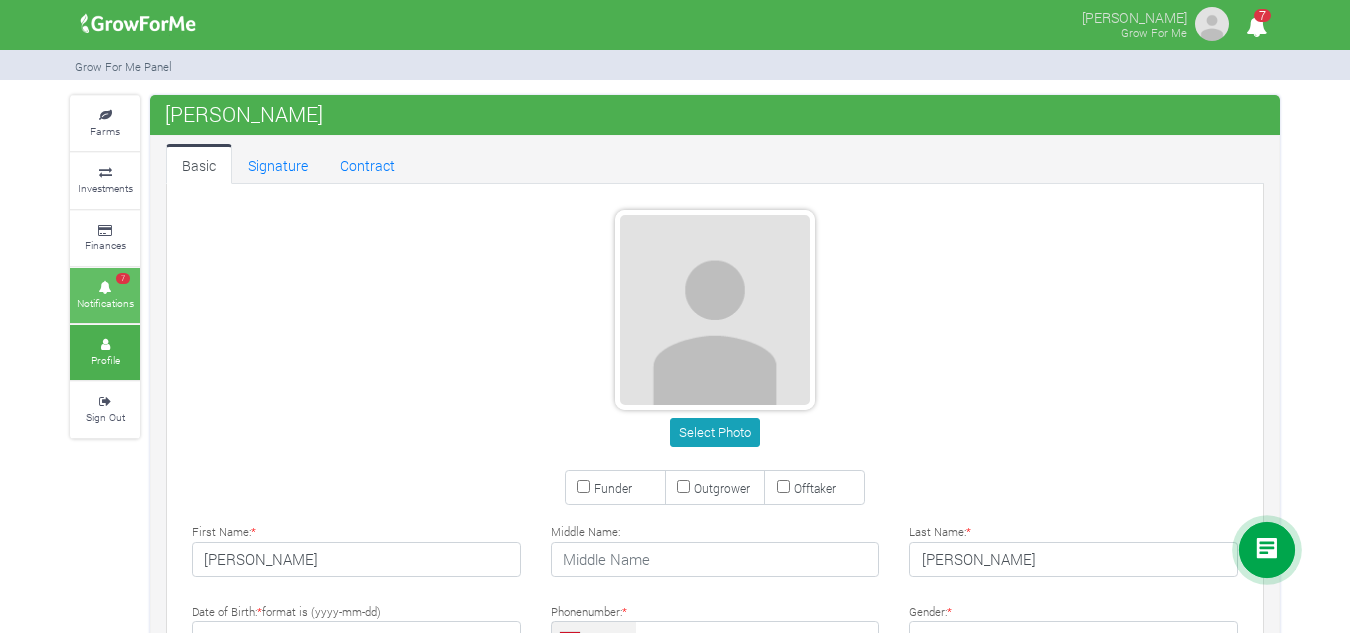 click on "7   Notifications" at bounding box center [105, 295] 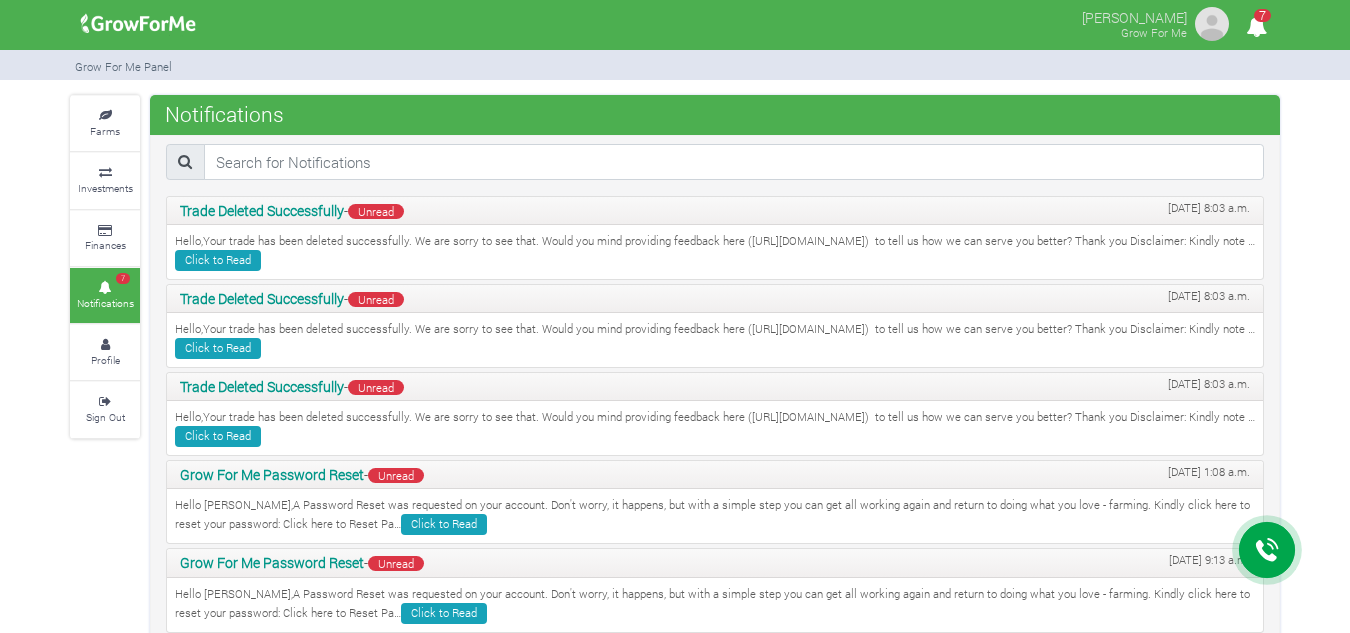 scroll, scrollTop: 0, scrollLeft: 0, axis: both 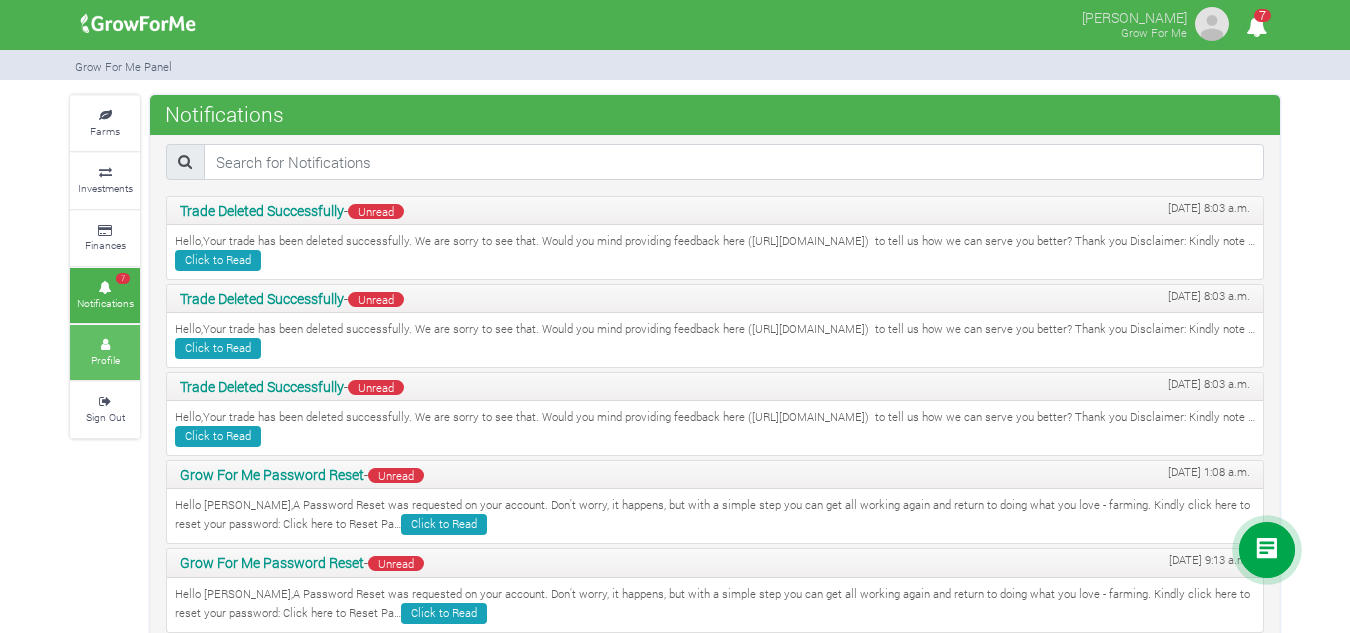click on "Profile" at bounding box center (105, 352) 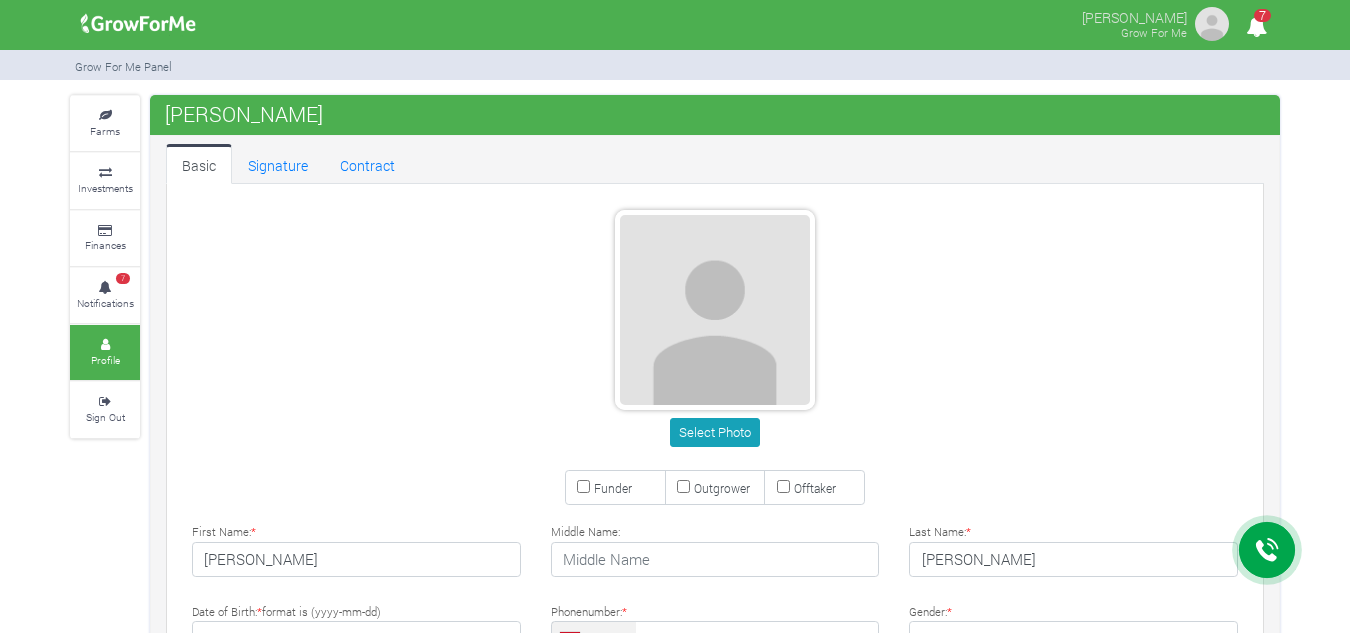 type on "53 339 0826" 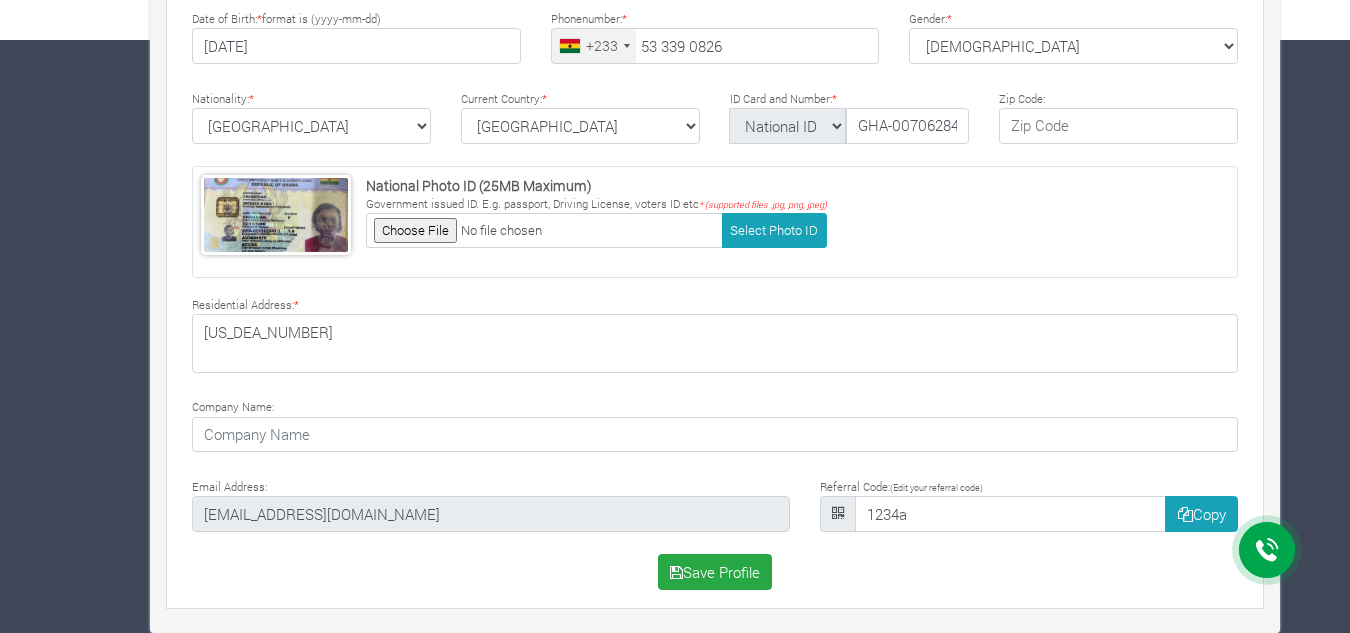 scroll, scrollTop: 0, scrollLeft: 0, axis: both 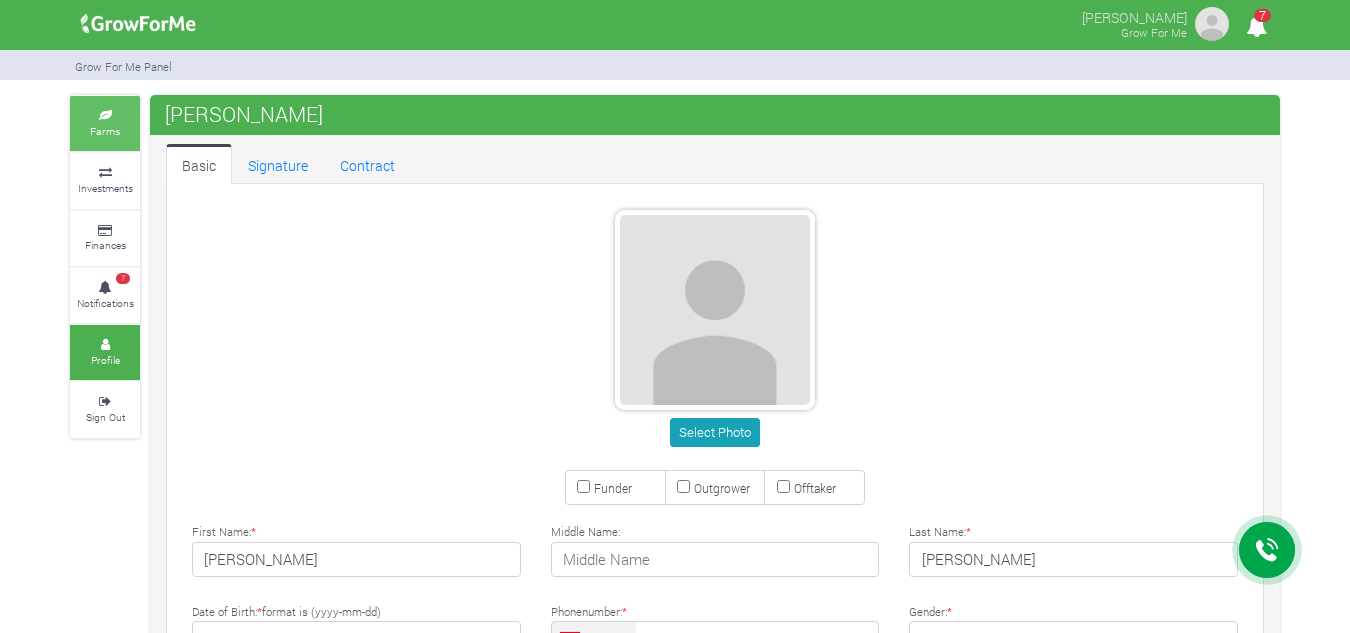 click on "Farms" at bounding box center [105, 131] 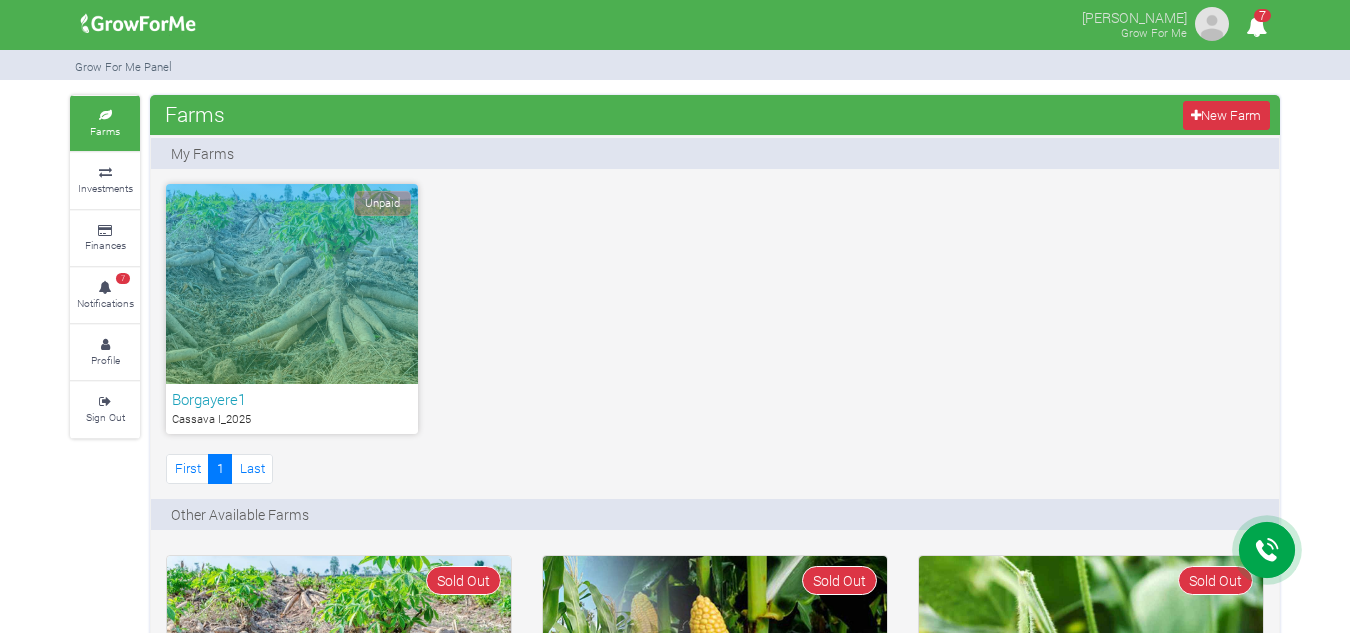 scroll, scrollTop: 0, scrollLeft: 0, axis: both 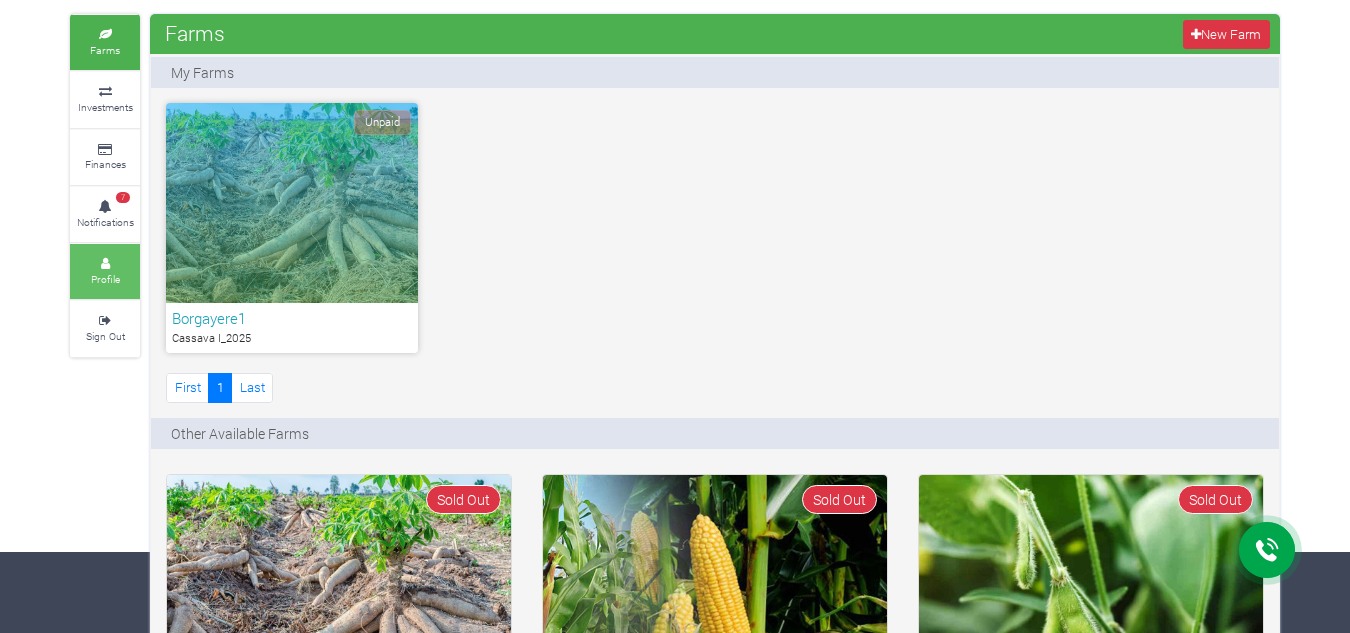 click on "Profile" at bounding box center [105, 279] 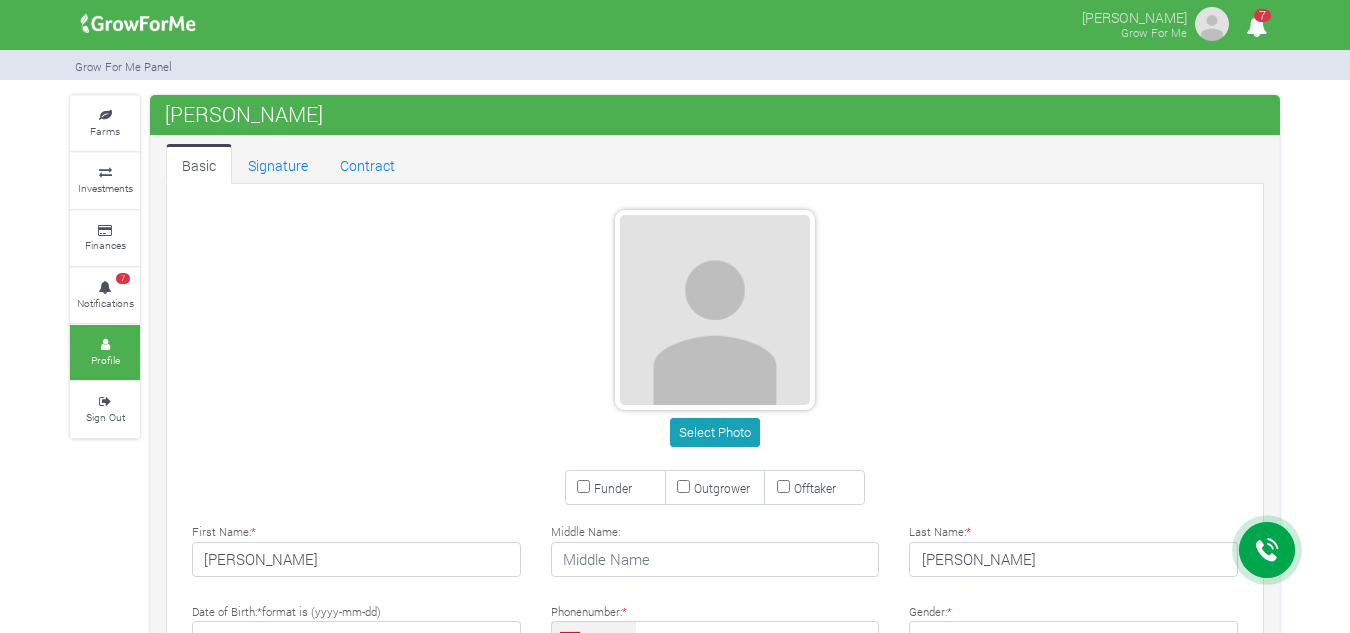 scroll, scrollTop: 0, scrollLeft: 0, axis: both 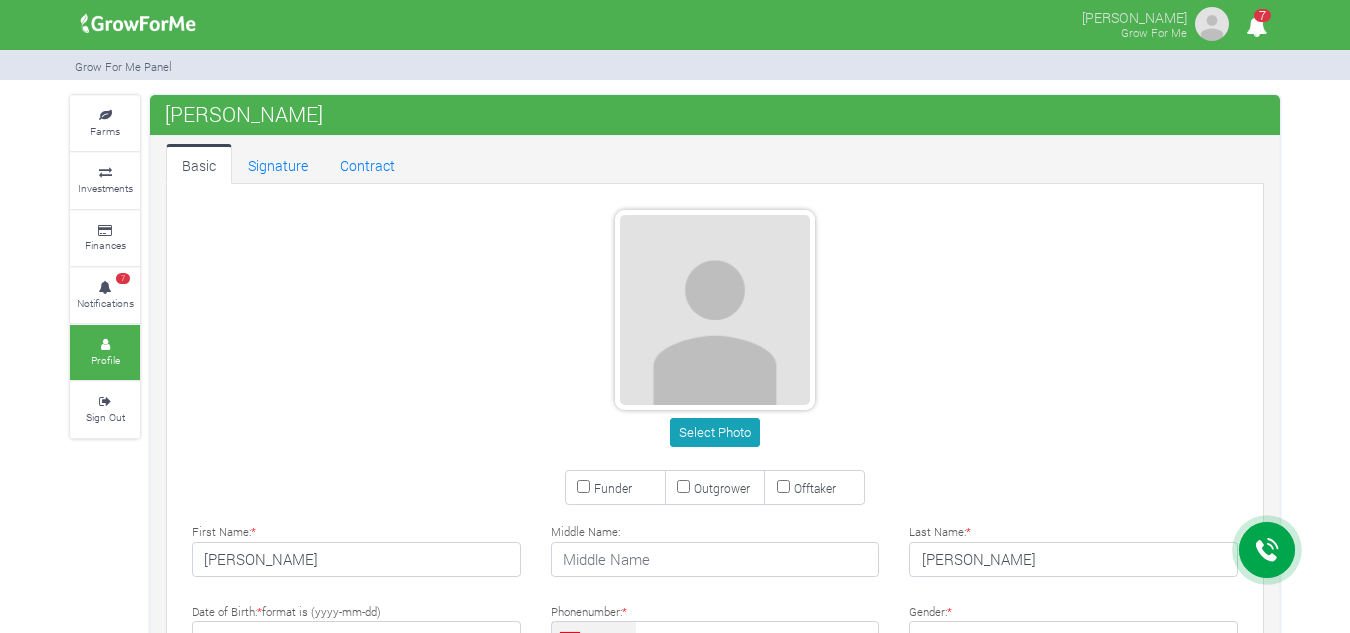 type on "53 339 0826" 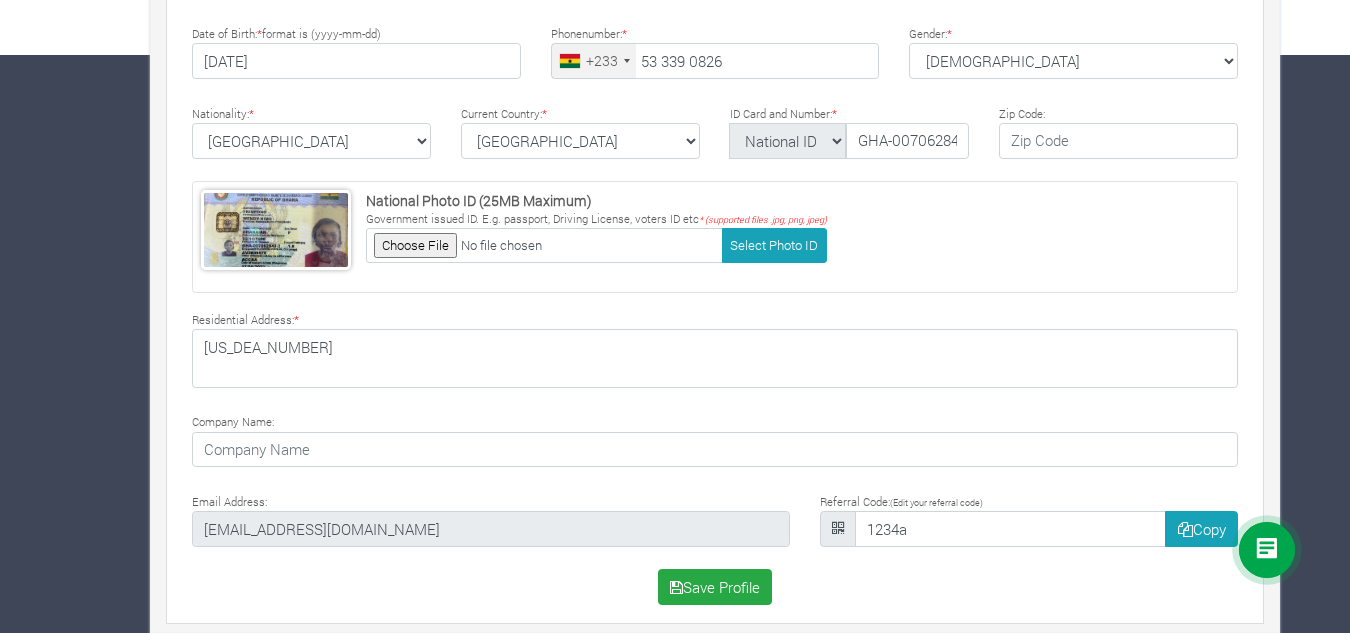 scroll, scrollTop: 593, scrollLeft: 0, axis: vertical 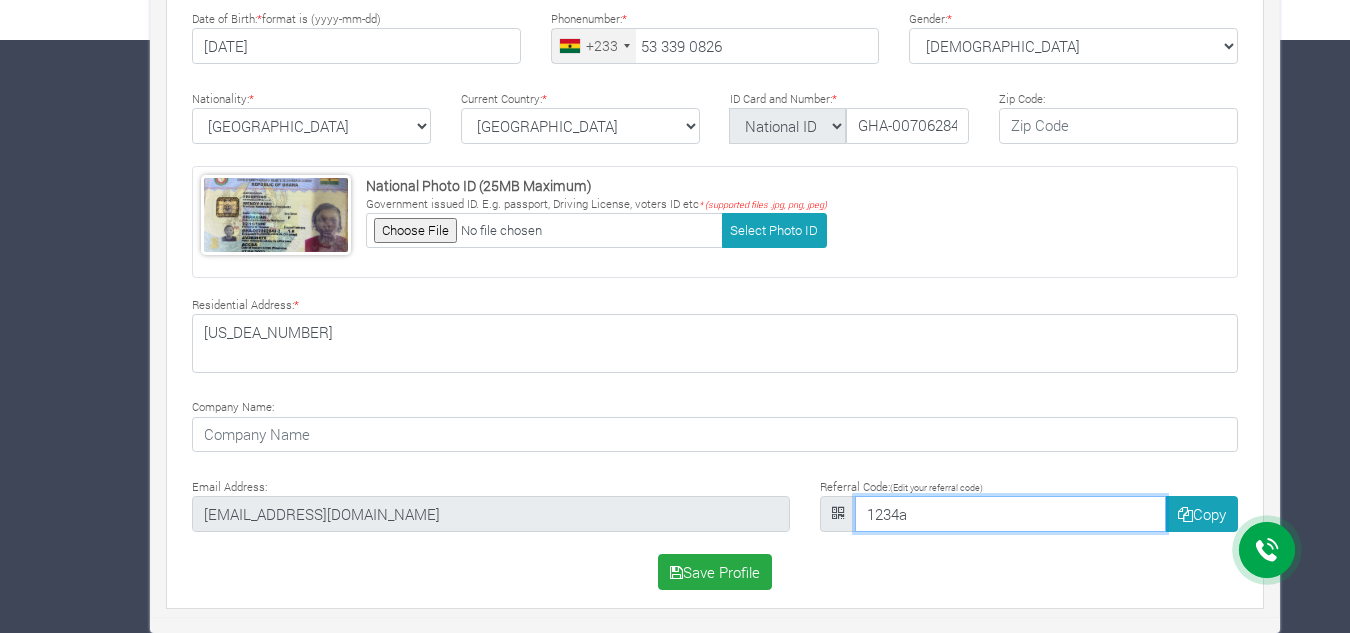 click on "1234a" at bounding box center (1010, 514) 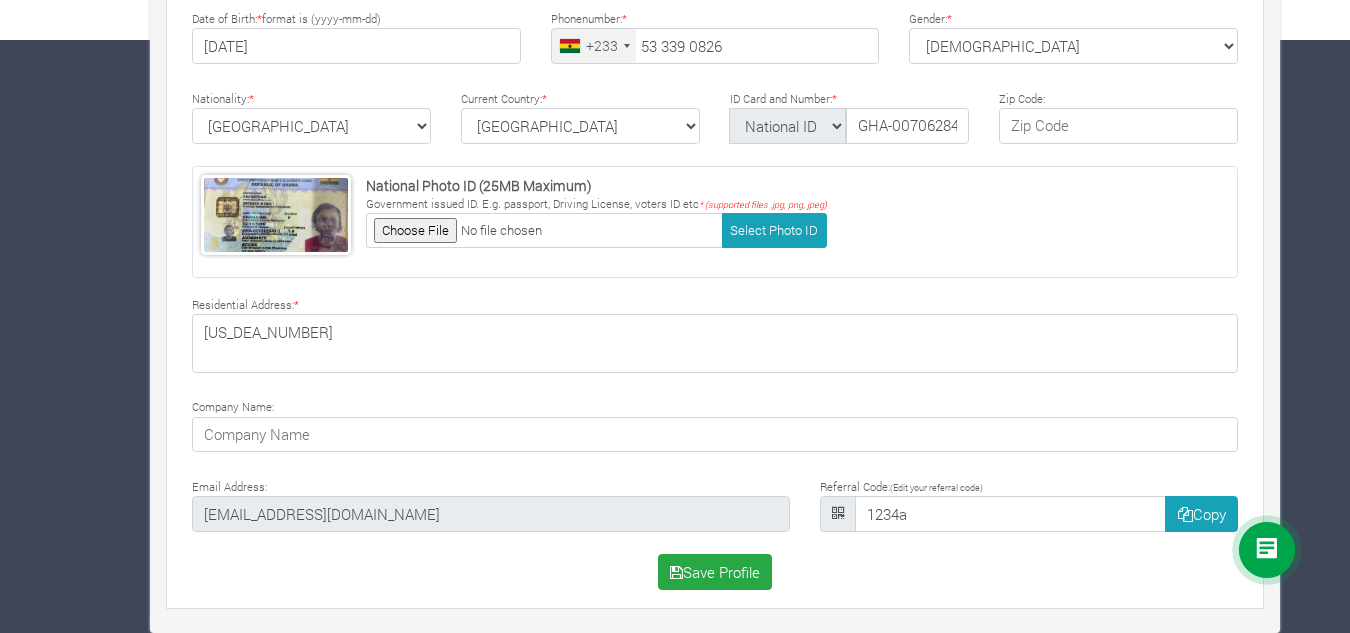 click on "Email Address:
frimpongwendy4@gmail.com" at bounding box center (491, 503) 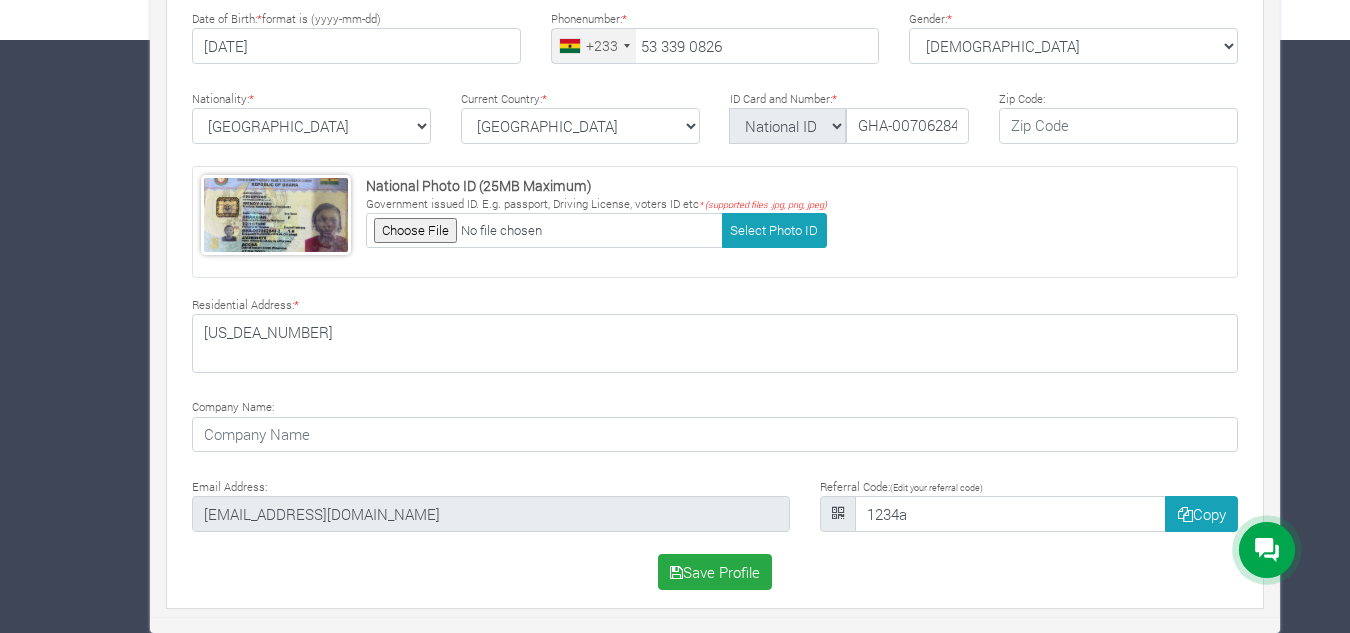 scroll, scrollTop: 39, scrollLeft: 0, axis: vertical 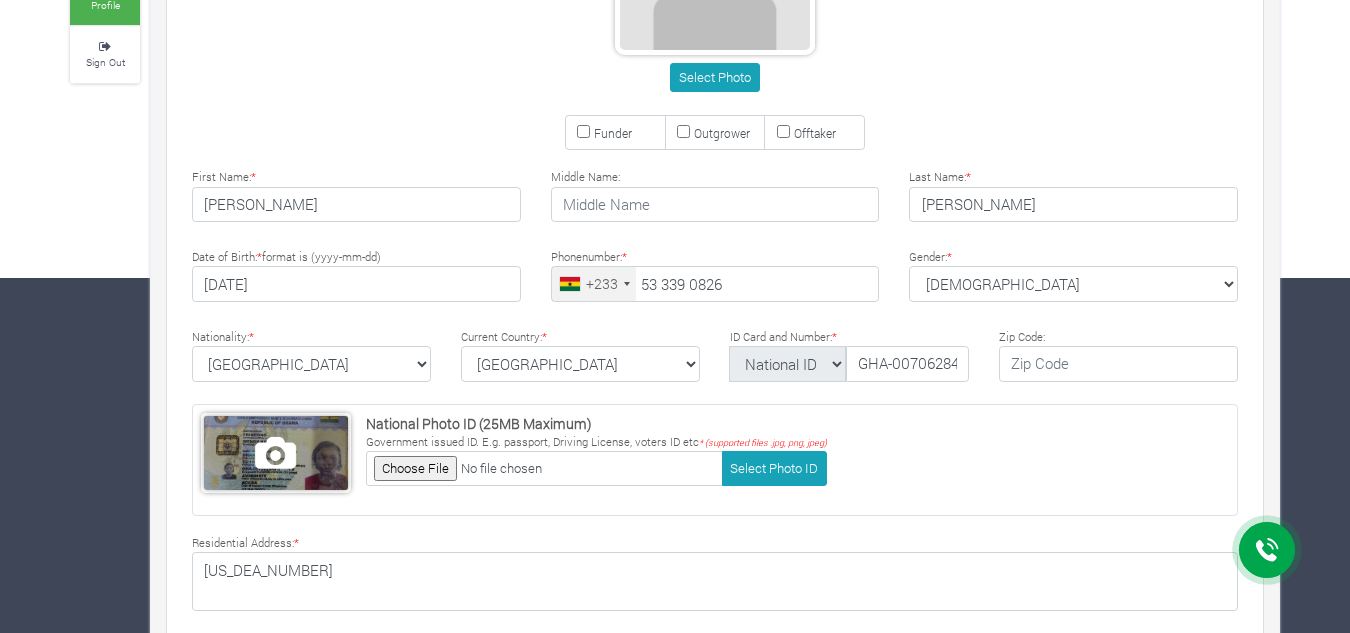 click at bounding box center [276, 453] 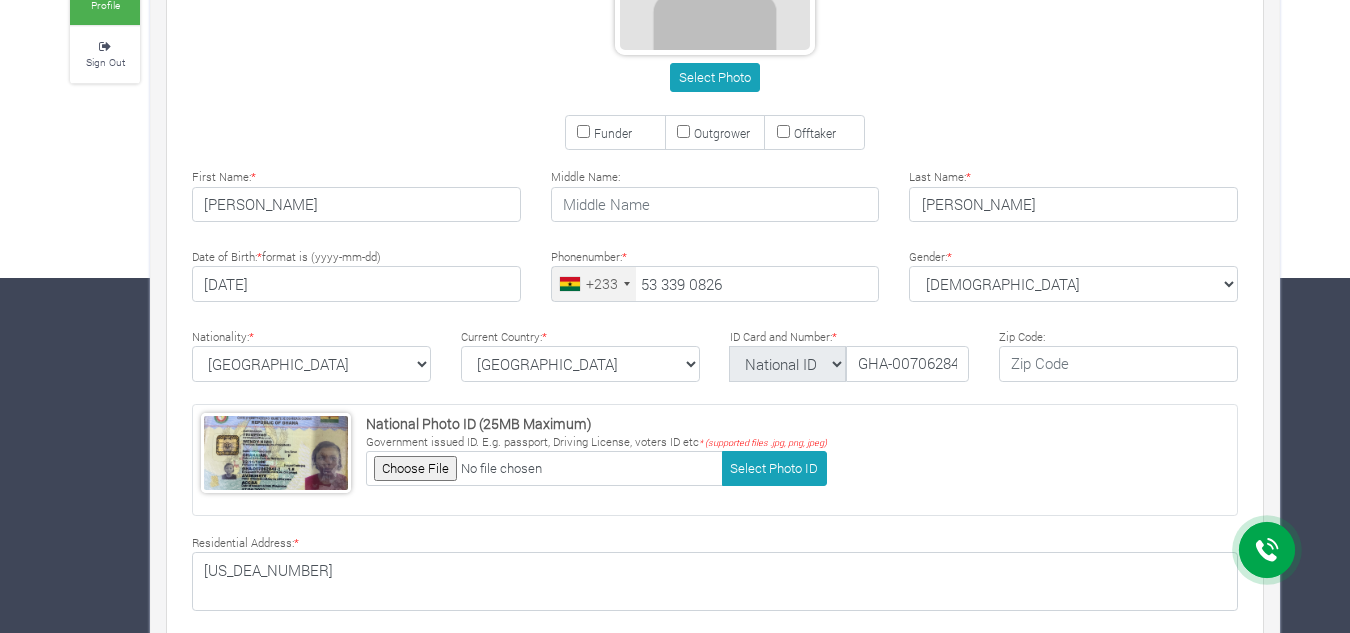 scroll, scrollTop: 0, scrollLeft: 0, axis: both 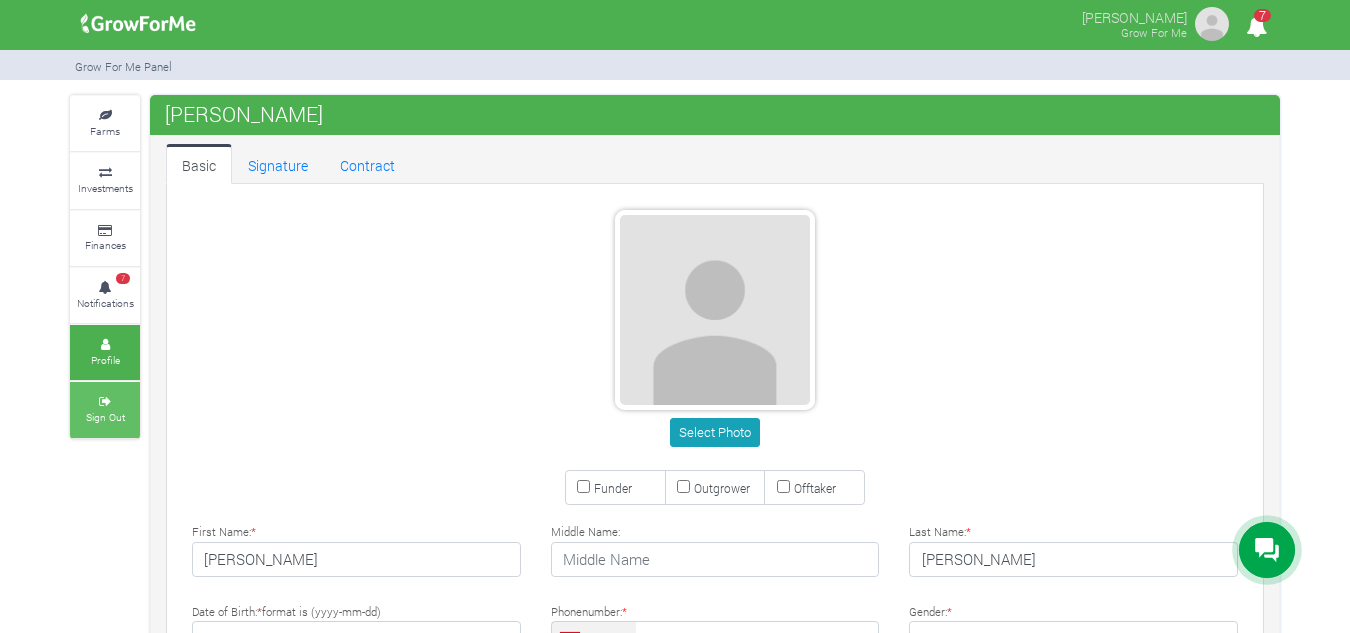click on "Sign Out" at bounding box center [105, 409] 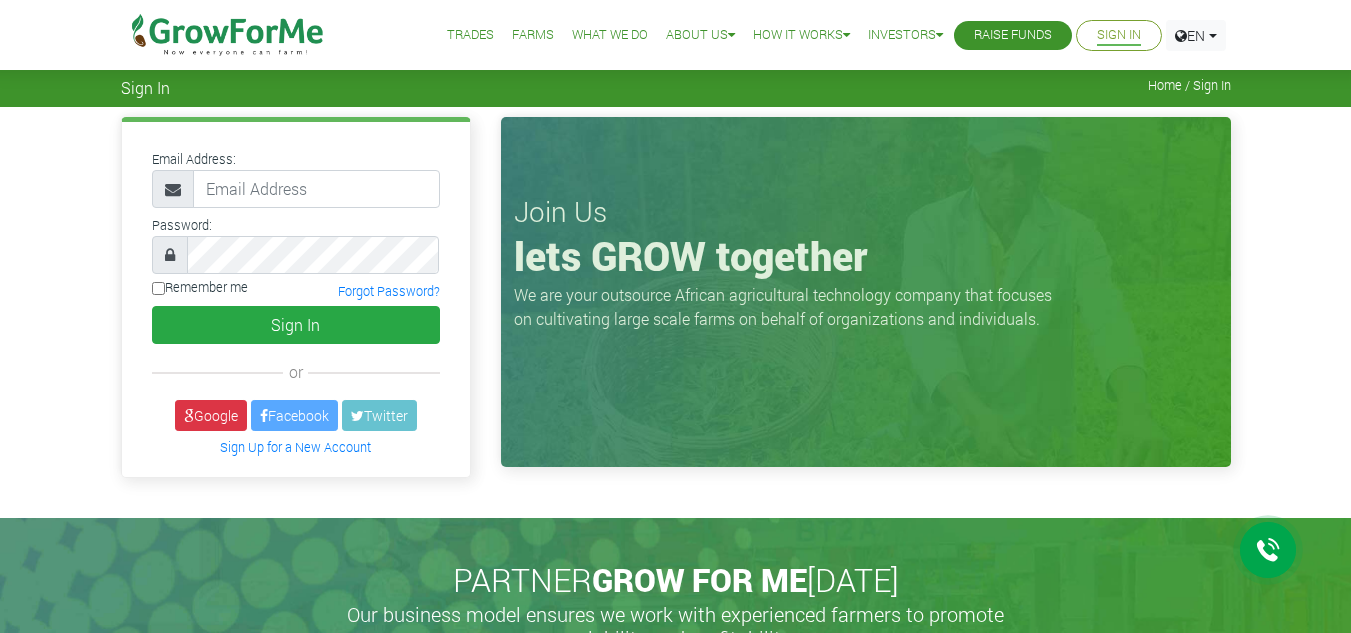 scroll, scrollTop: 0, scrollLeft: 0, axis: both 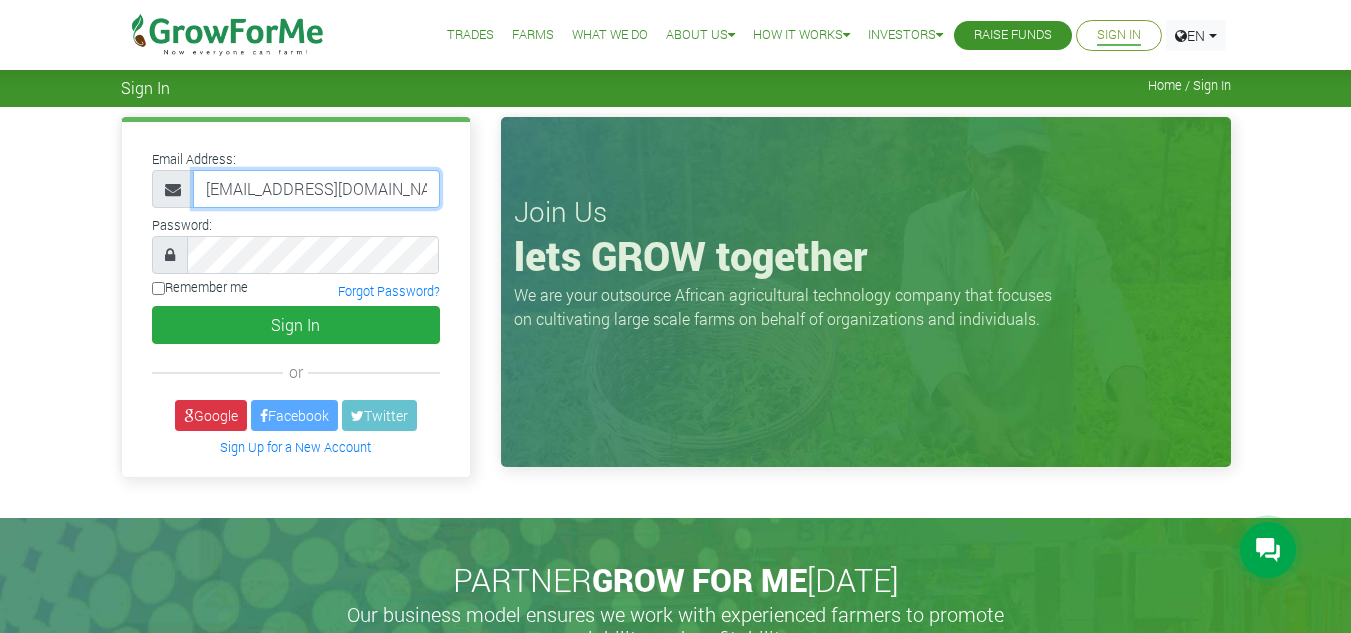 drag, startPoint x: 0, startPoint y: 0, endPoint x: 394, endPoint y: 188, distance: 436.5547 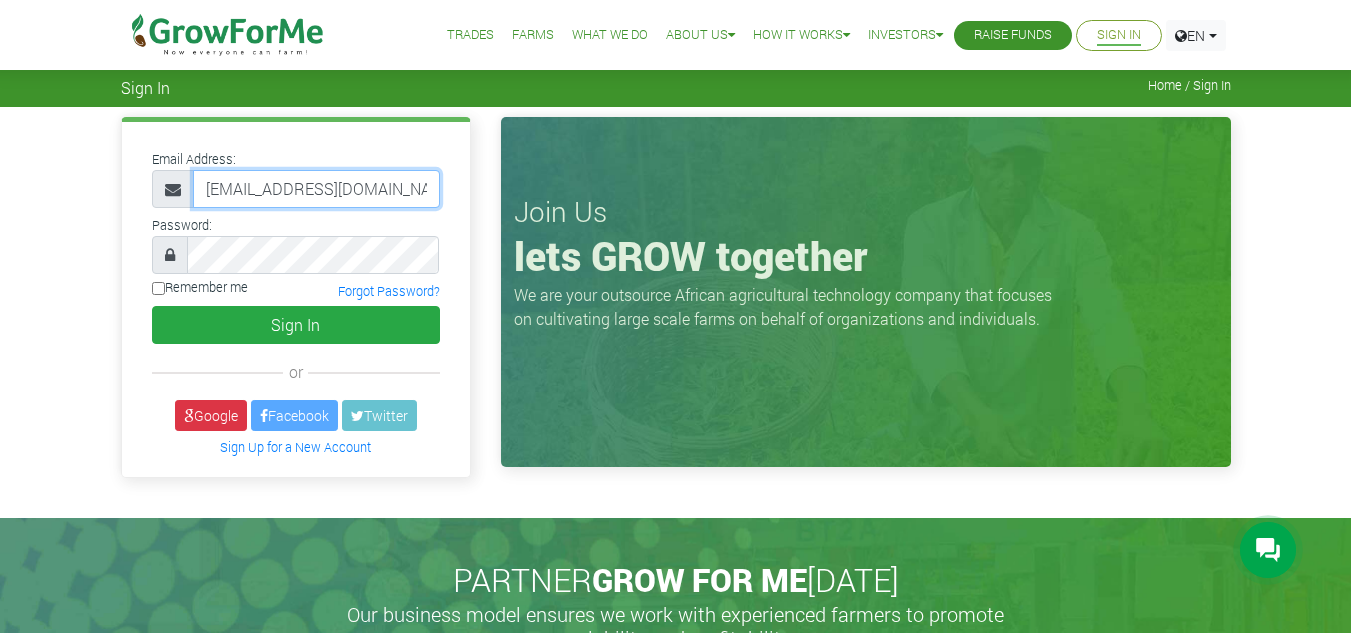 click on "frimpongwendy4@gmail.com" at bounding box center (316, 189) 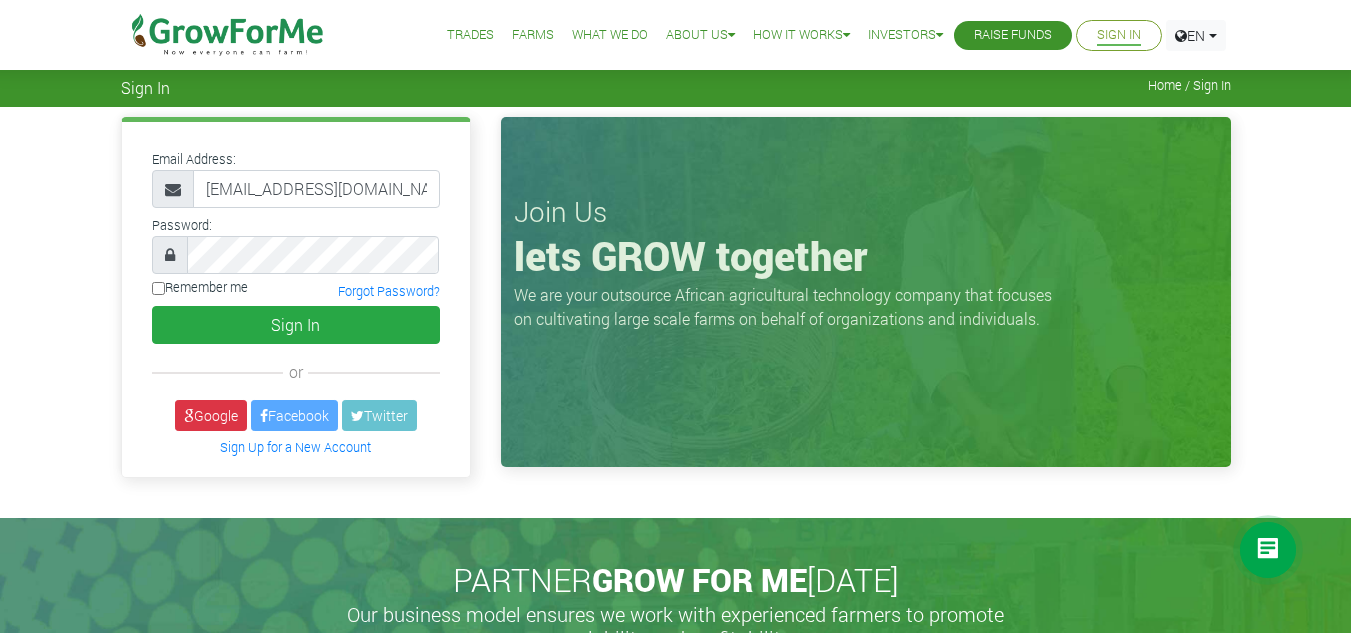 type on "[EMAIL_ADDRESS][DOMAIN_NAME]" 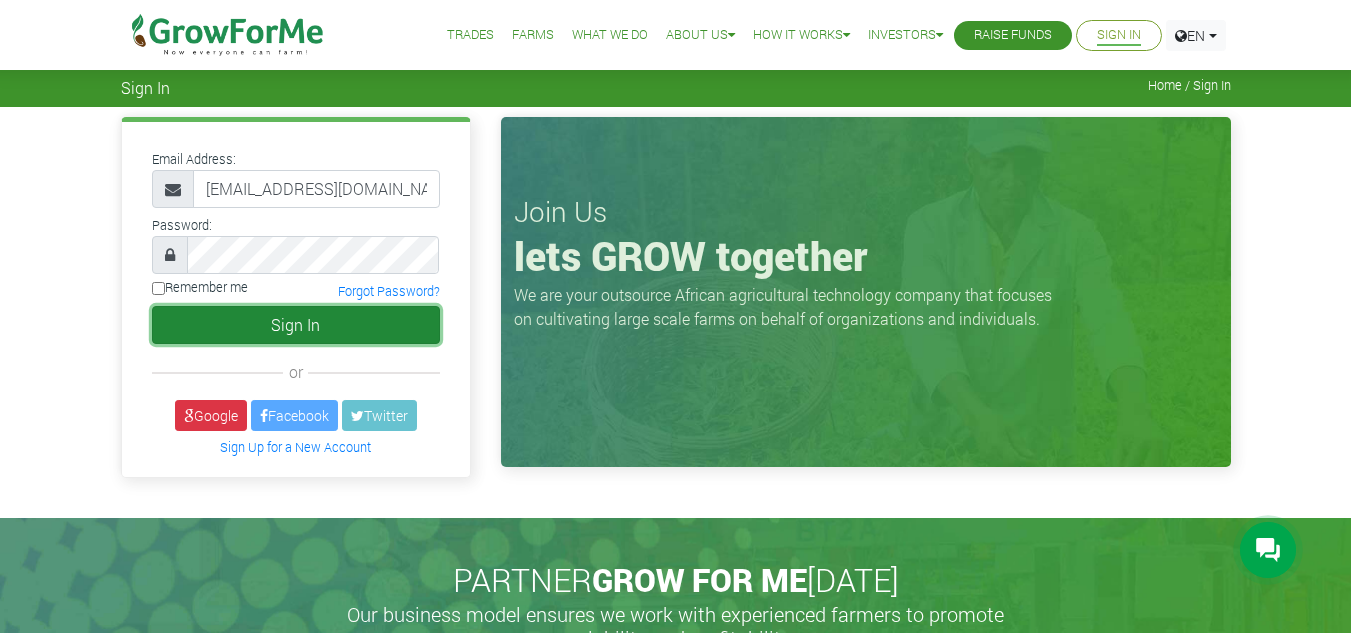 click on "Sign In" at bounding box center (296, 325) 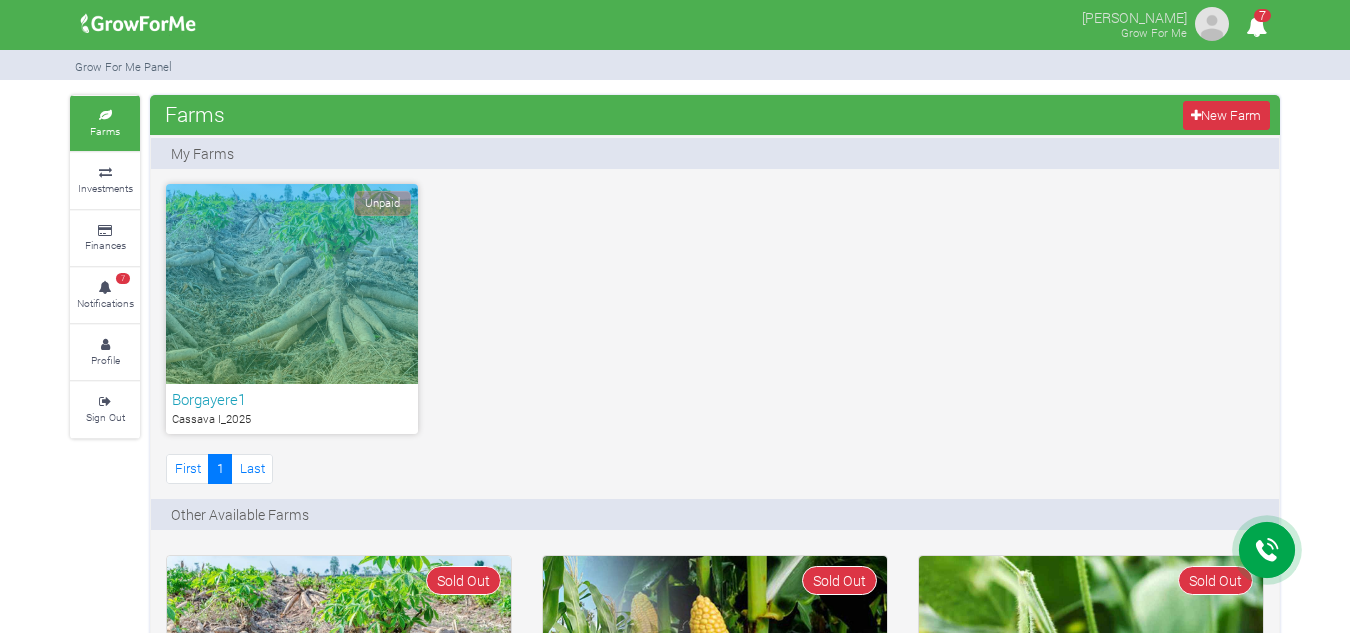 scroll, scrollTop: 0, scrollLeft: 0, axis: both 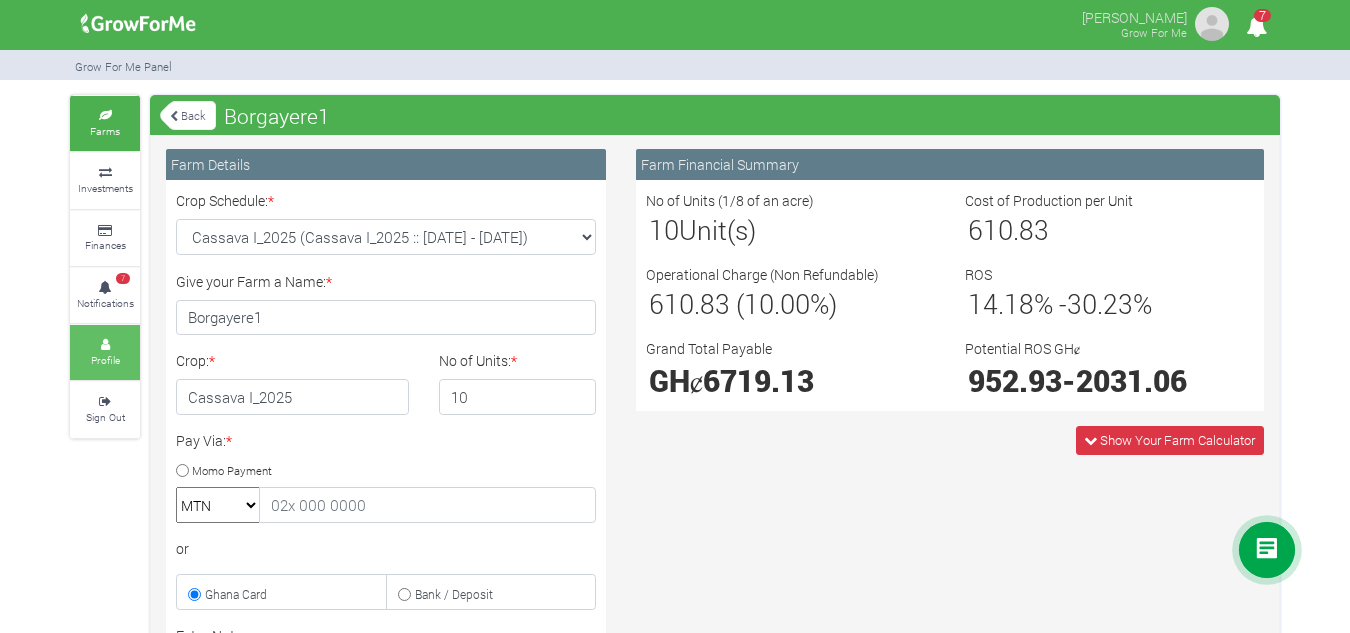 click at bounding box center (105, 345) 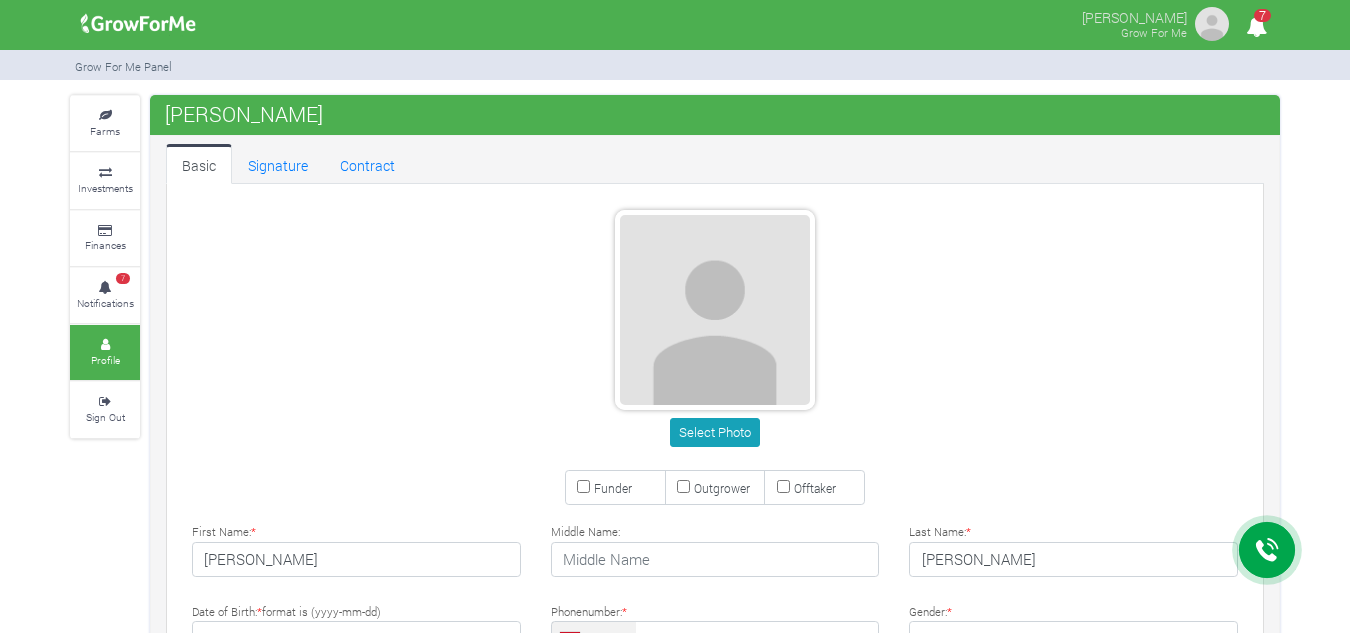 scroll, scrollTop: 0, scrollLeft: 0, axis: both 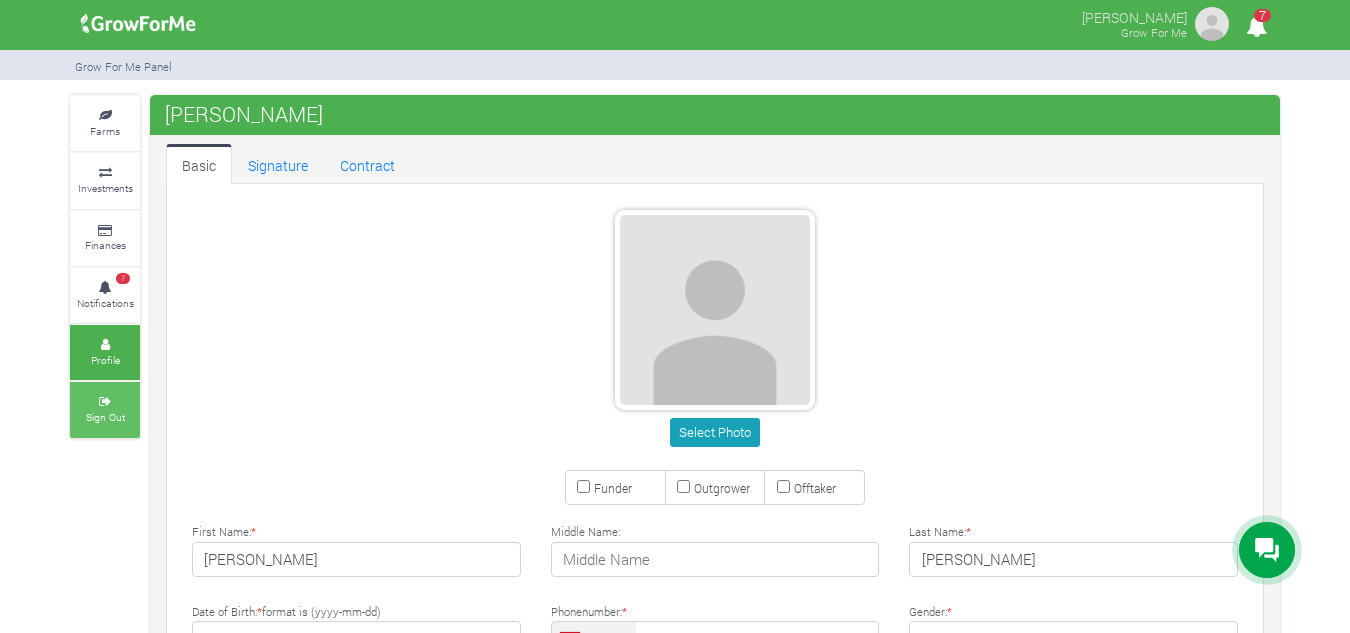 click on "Sign Out" at bounding box center [105, 417] 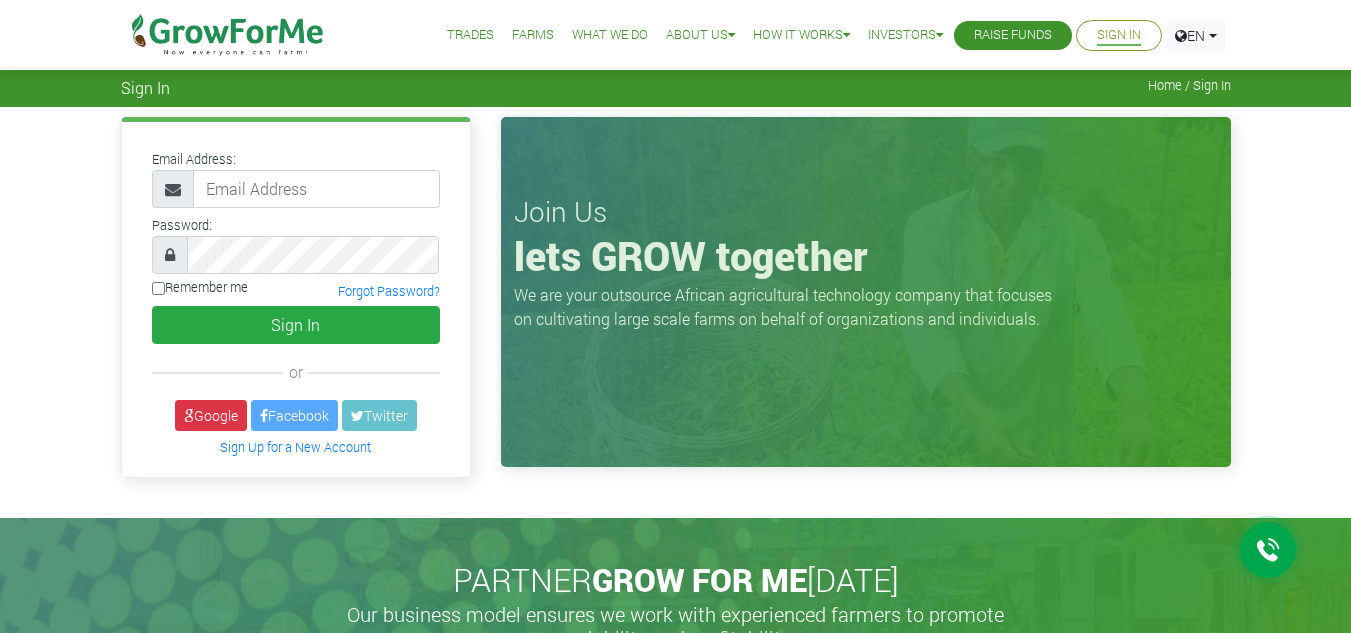 scroll, scrollTop: 0, scrollLeft: 0, axis: both 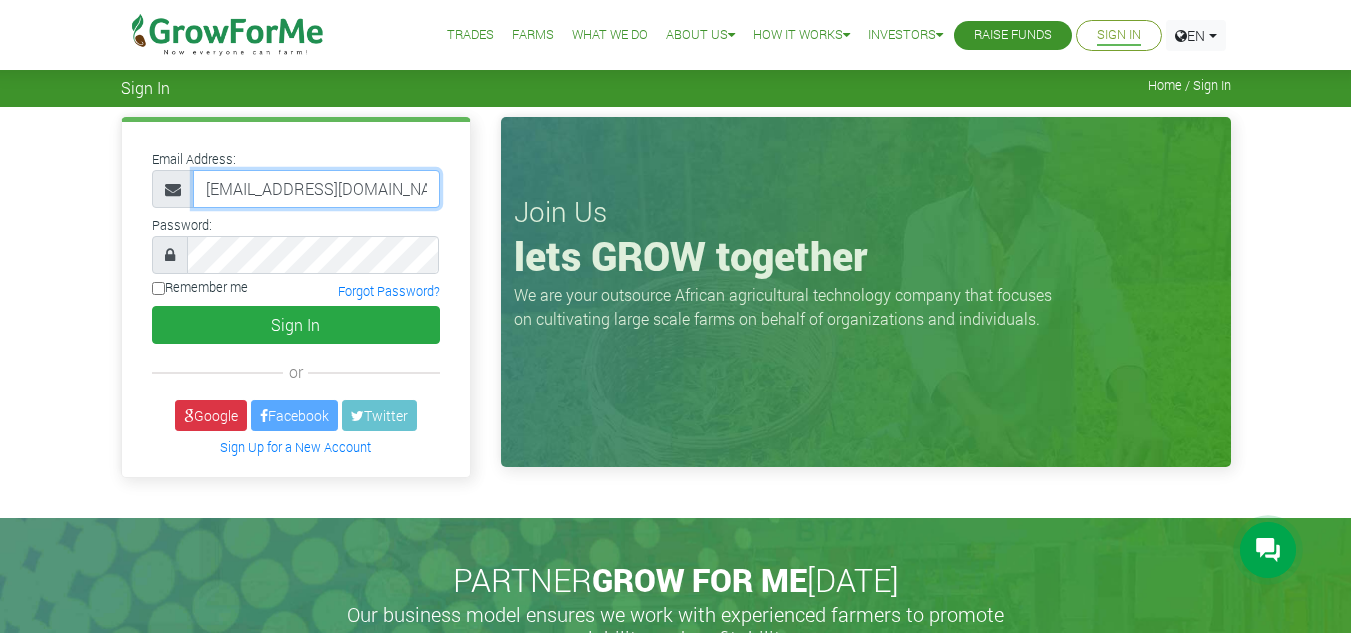 click on "[EMAIL_ADDRESS][DOMAIN_NAME]" at bounding box center [316, 189] 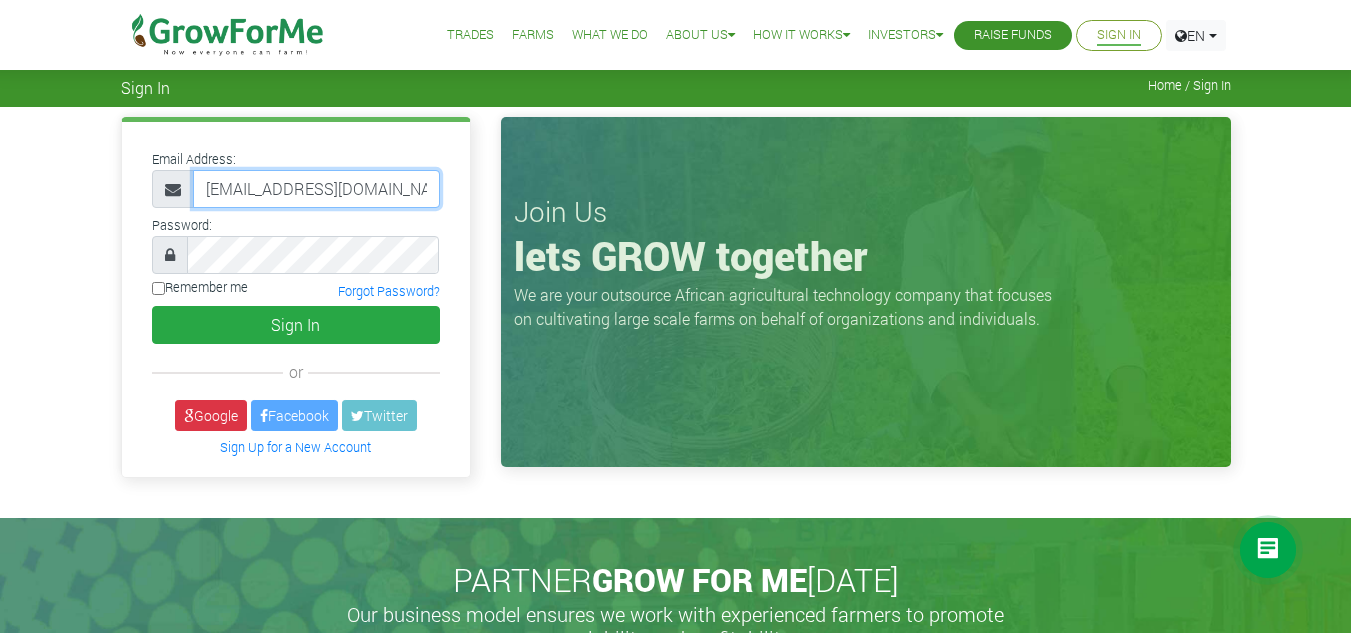 type on "[EMAIL_ADDRESS][DOMAIN_NAME]" 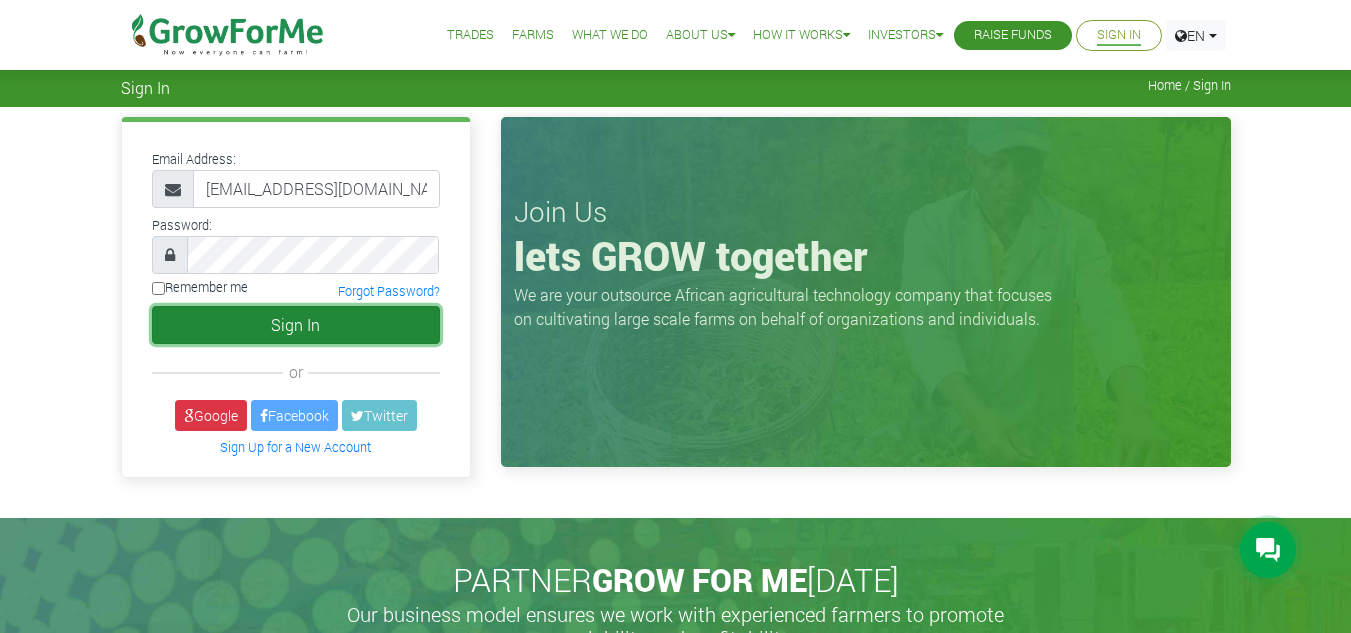 click on "Sign In" at bounding box center (296, 325) 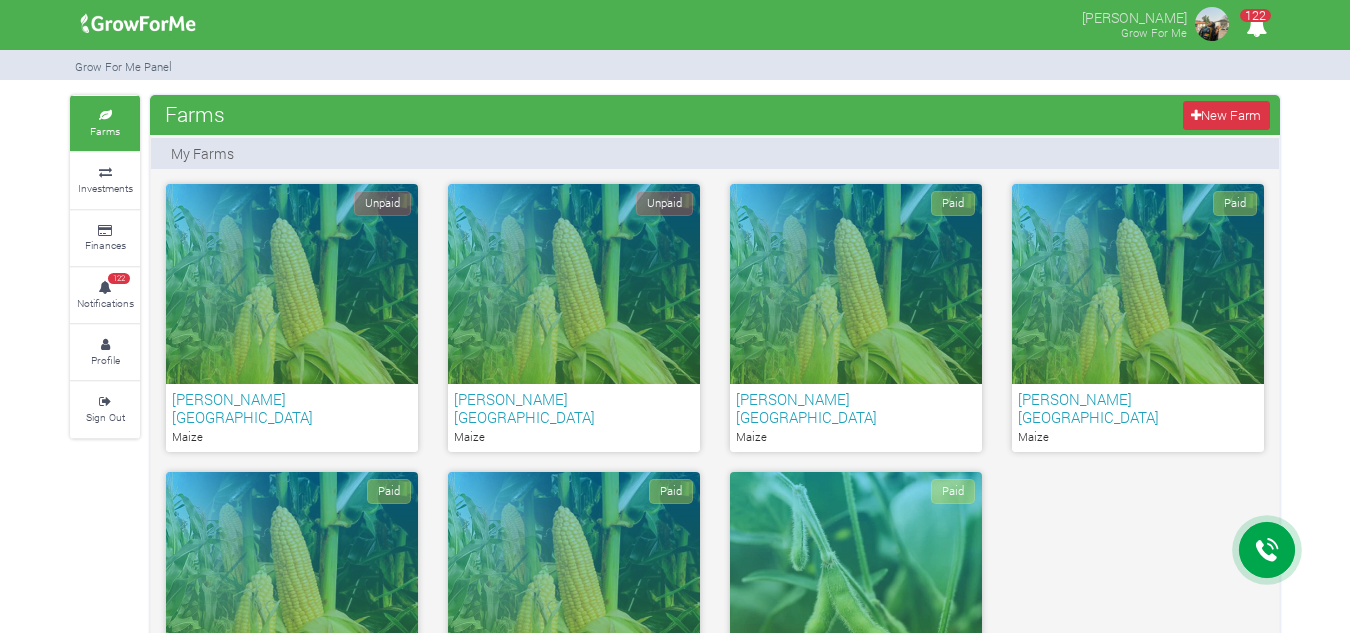 scroll, scrollTop: 0, scrollLeft: 0, axis: both 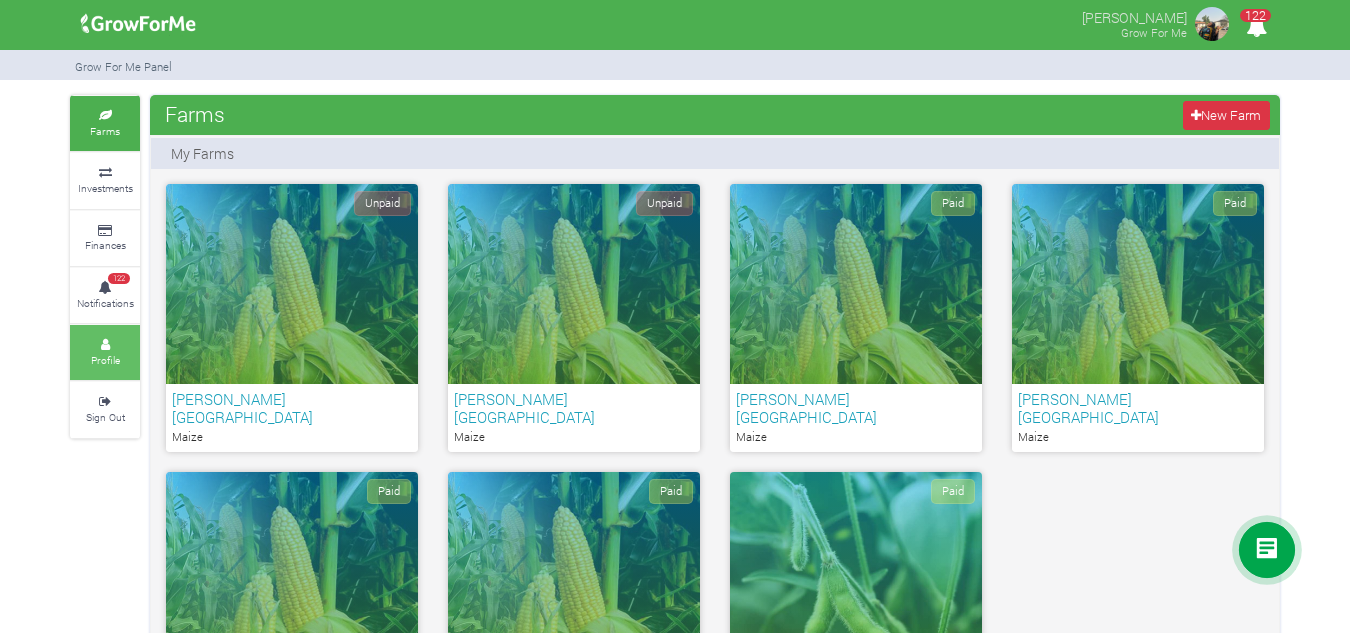 click on "Profile" at bounding box center [105, 360] 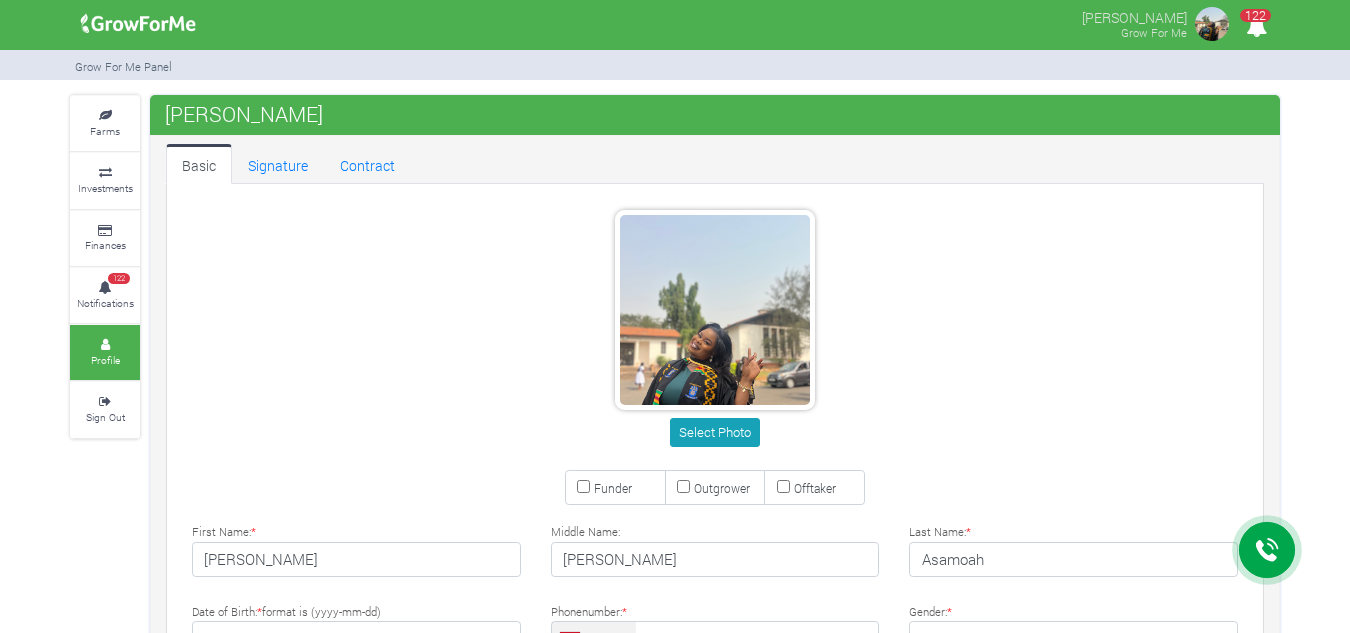 scroll, scrollTop: 0, scrollLeft: 0, axis: both 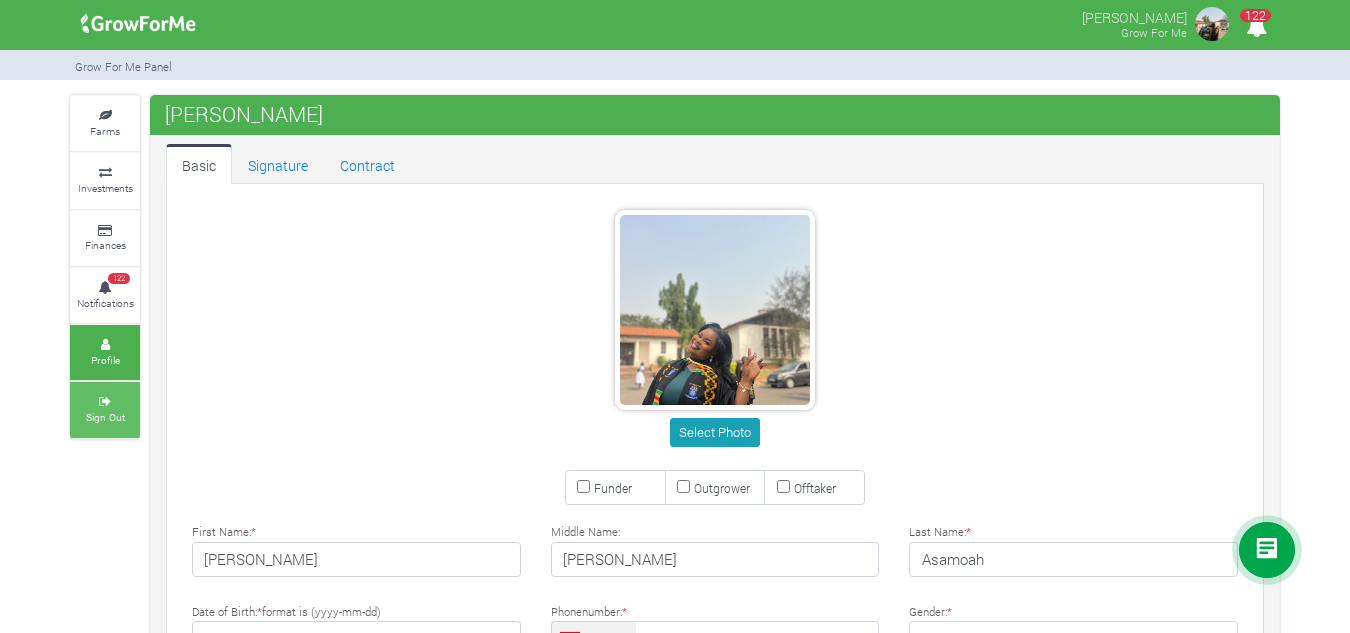 click on "Sign Out" at bounding box center [105, 409] 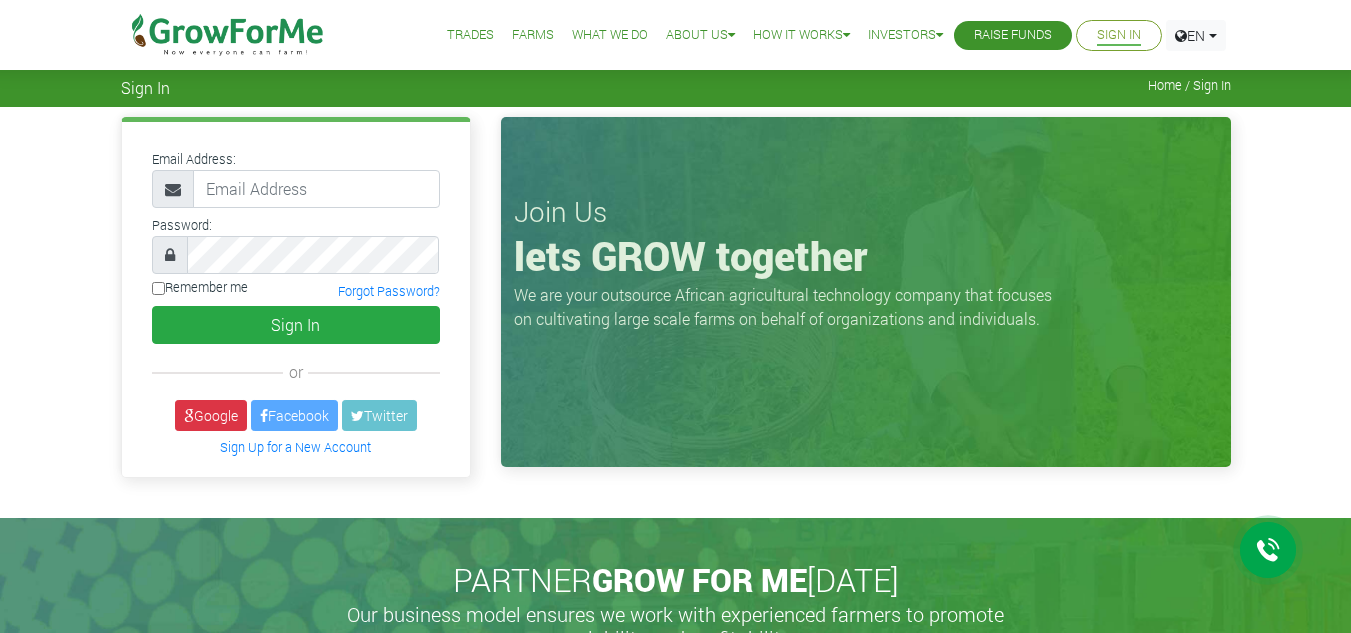 scroll, scrollTop: 0, scrollLeft: 0, axis: both 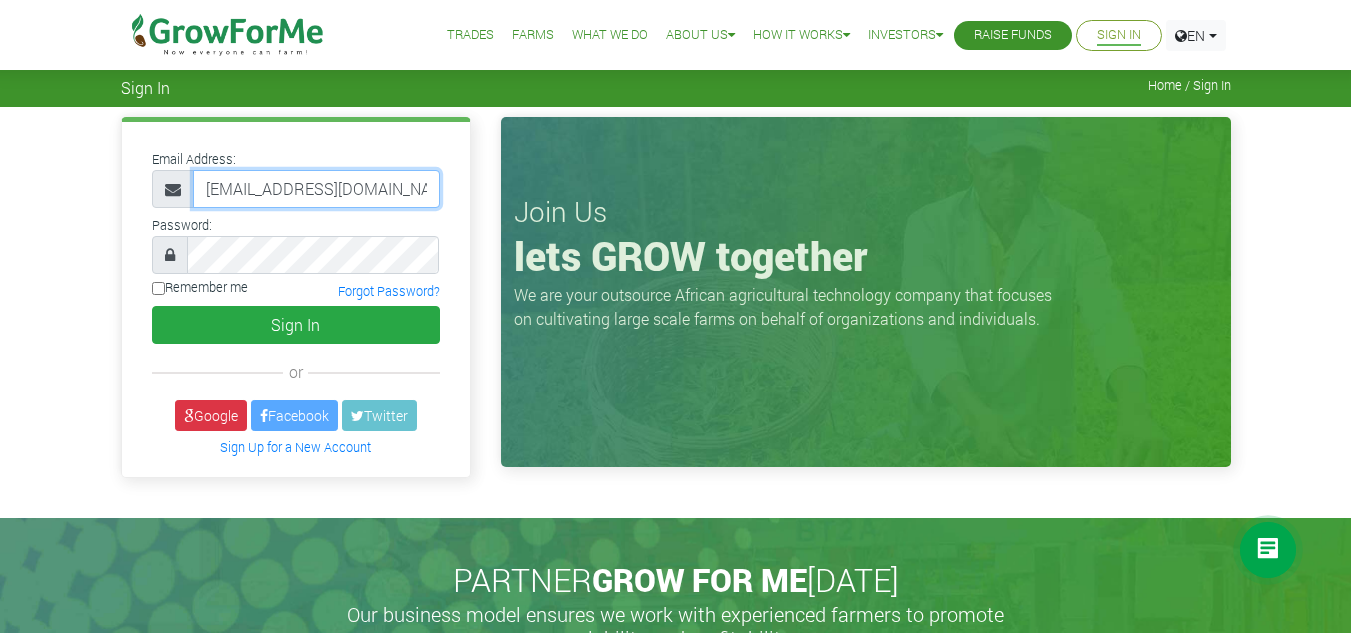 click on "[EMAIL_ADDRESS][DOMAIN_NAME]" at bounding box center (316, 189) 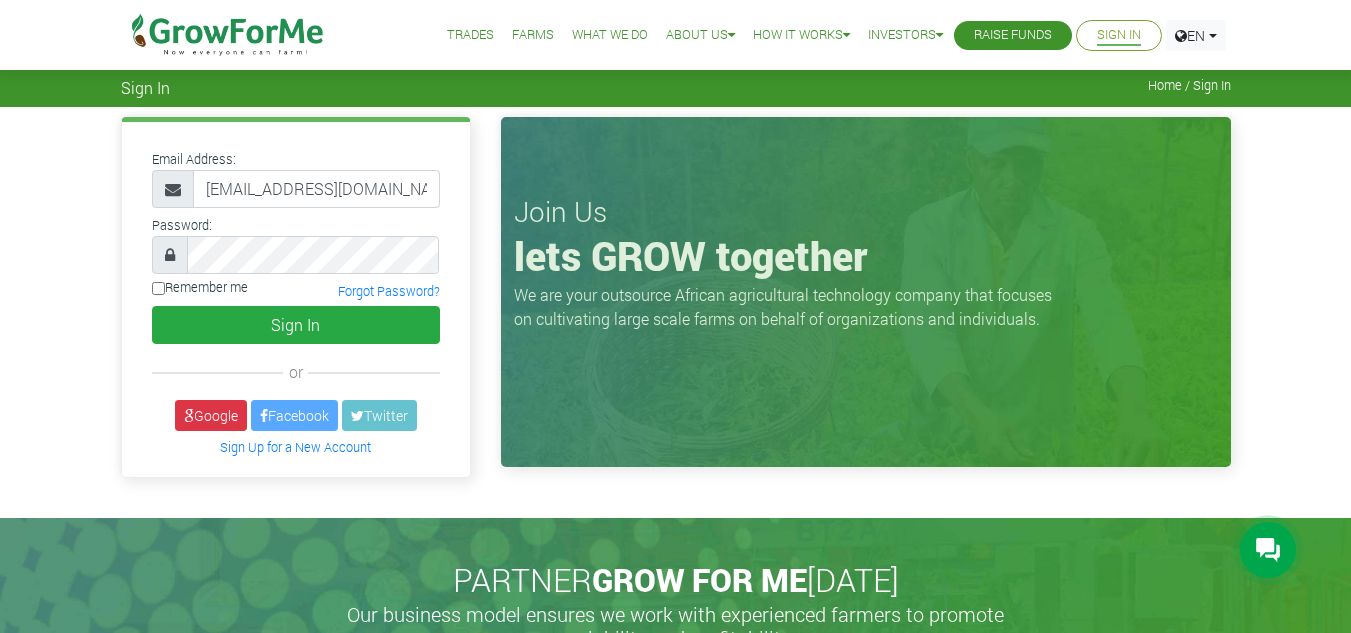click on "adjoasika109@gmail.com" at bounding box center [316, 189] 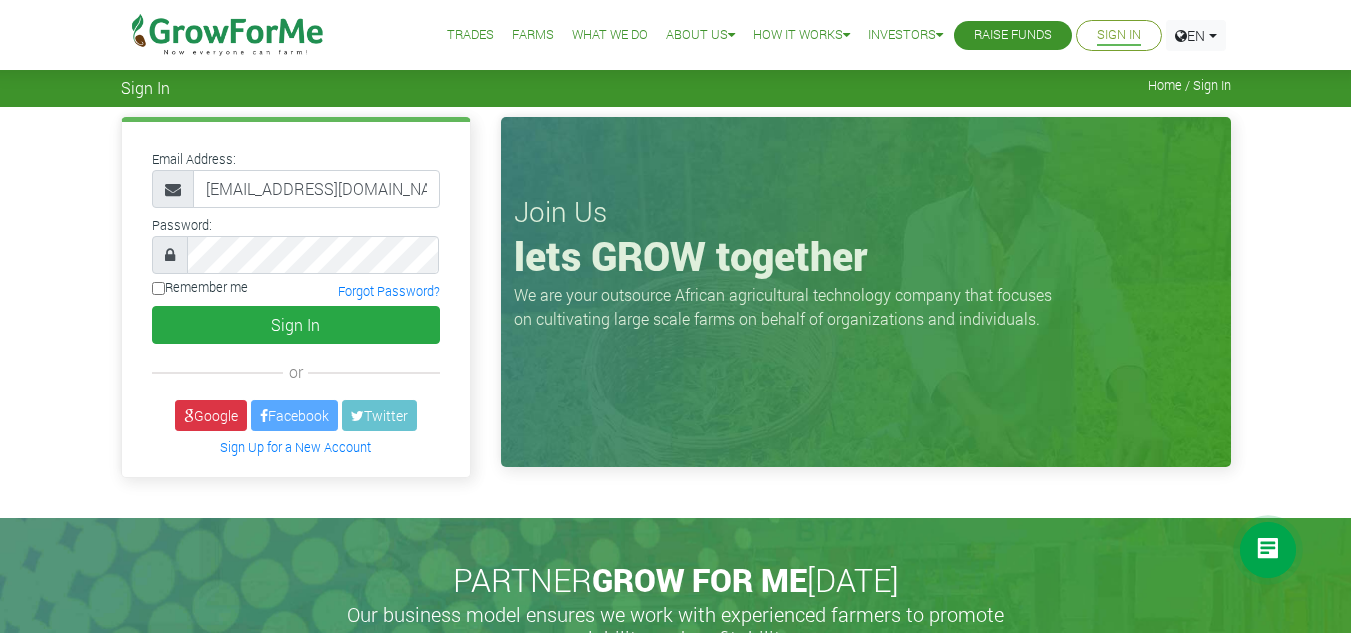 type on "frimpongwendy4@gmail.com" 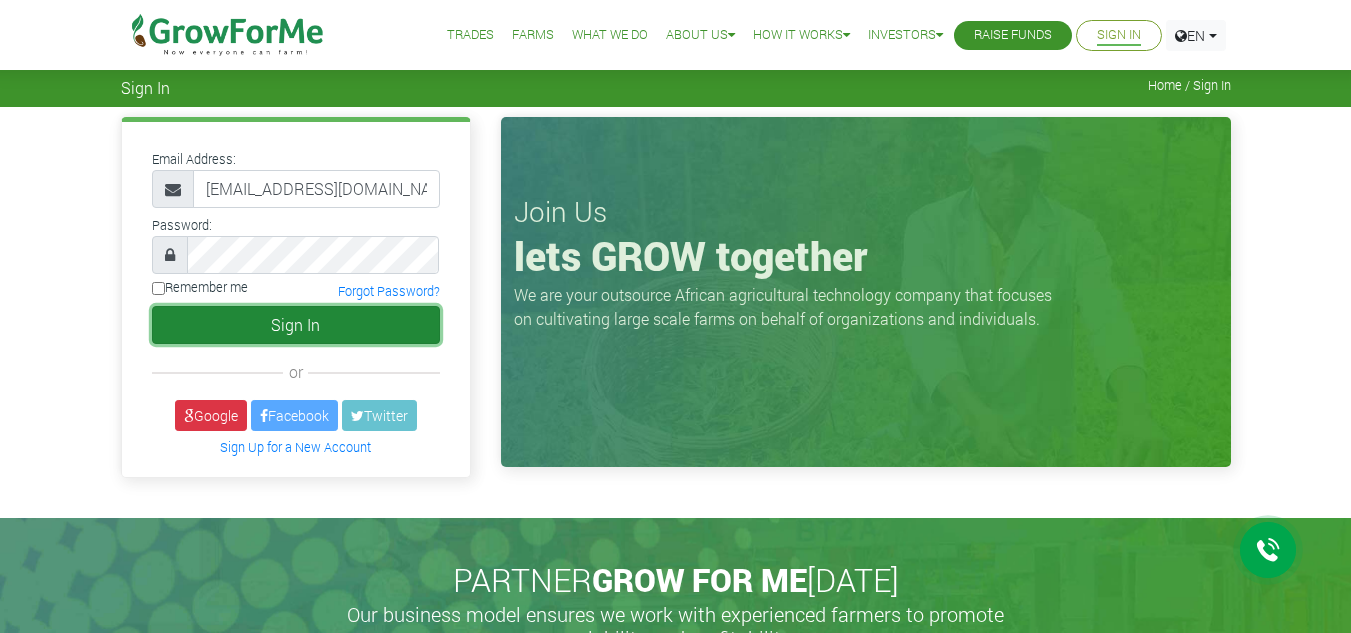 click on "Sign In" at bounding box center [296, 325] 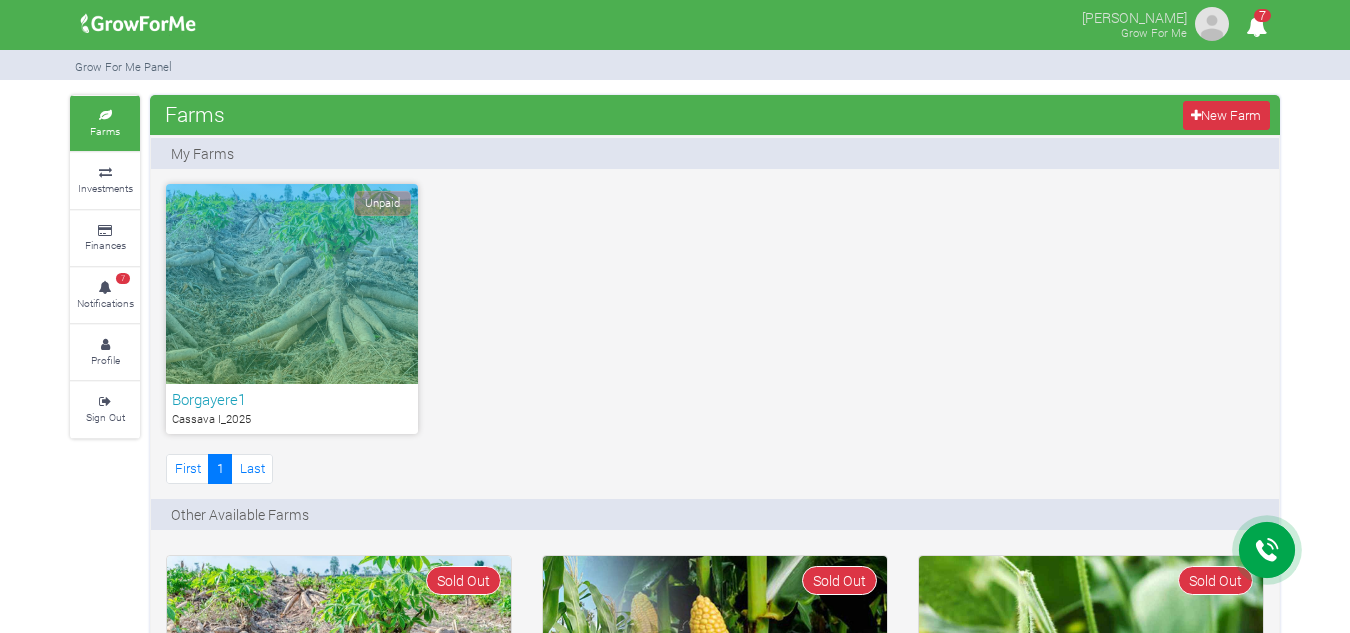 scroll, scrollTop: 0, scrollLeft: 0, axis: both 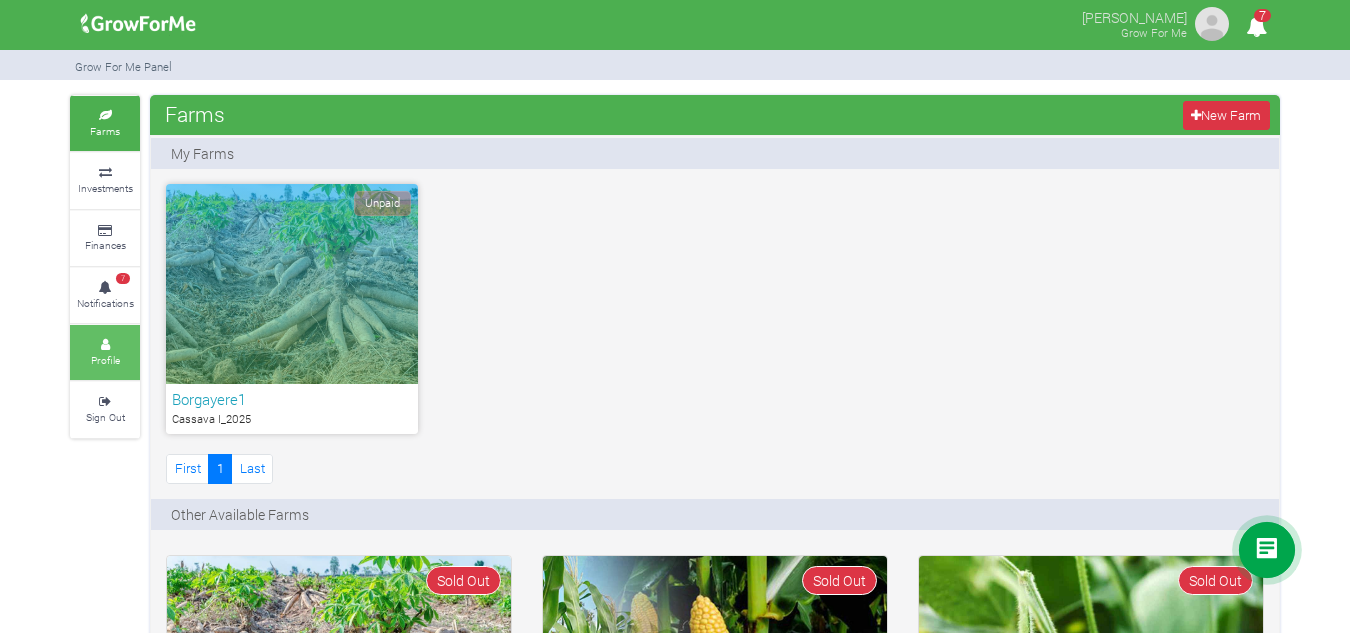 click on "Profile" at bounding box center [105, 360] 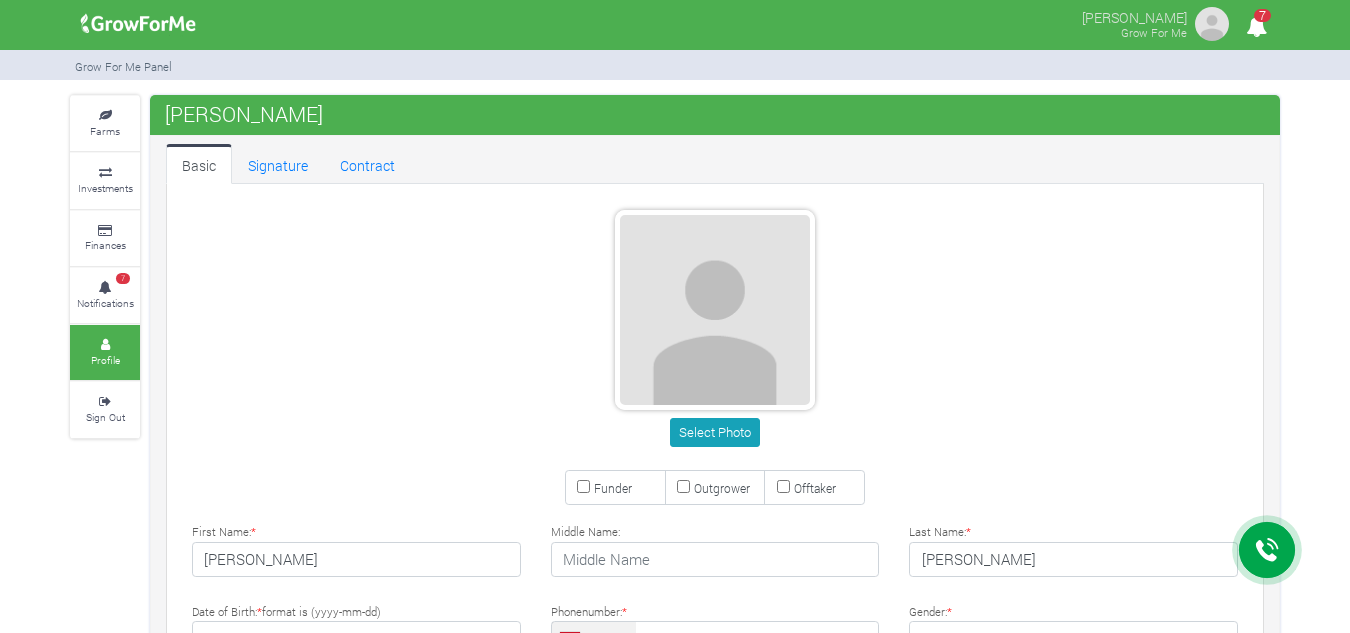 scroll, scrollTop: 0, scrollLeft: 0, axis: both 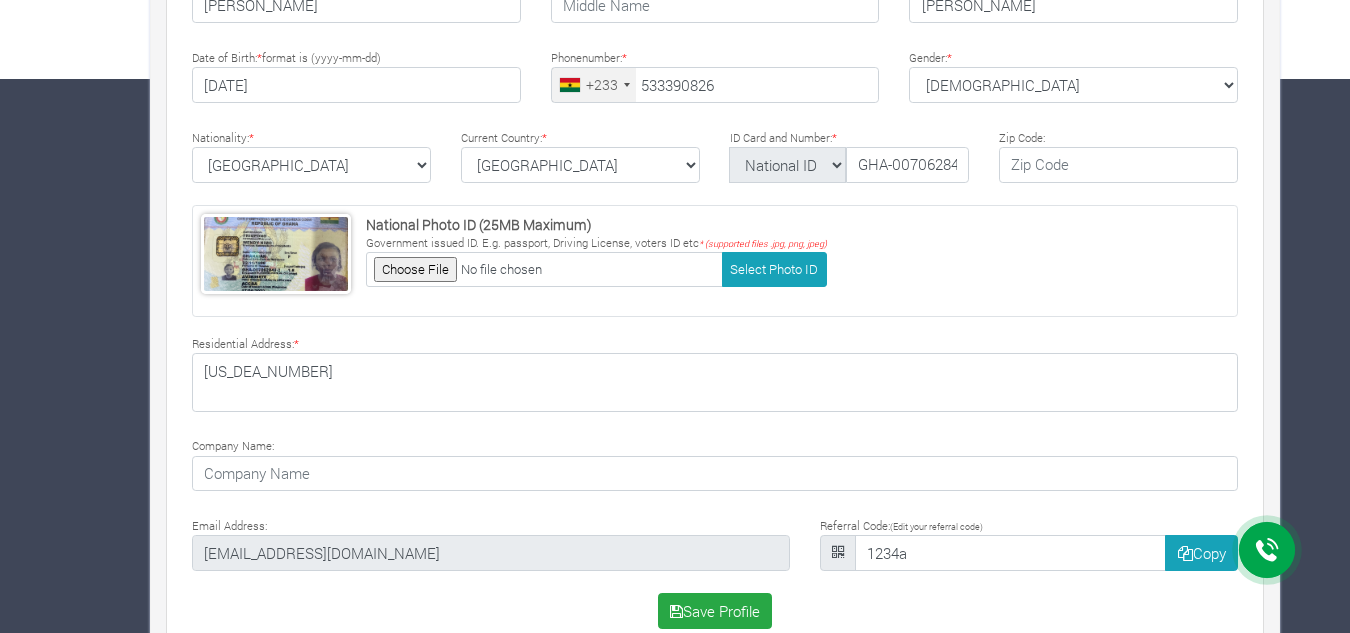 type on "53 339 0826" 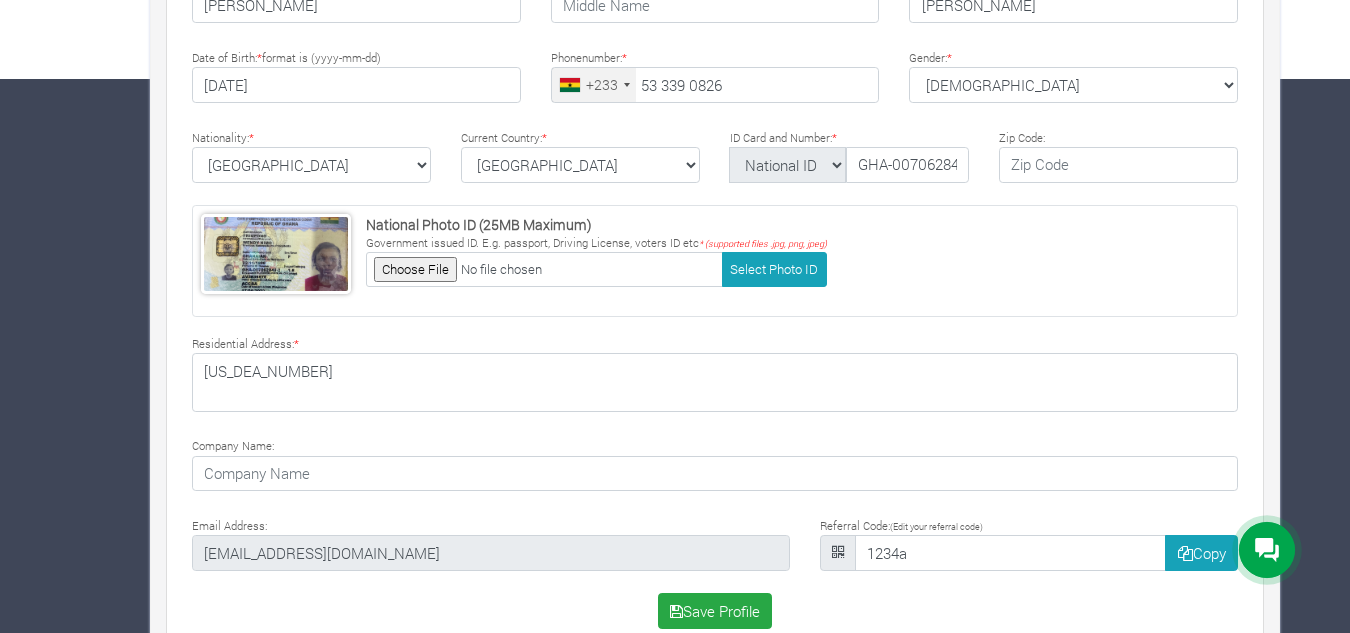 scroll, scrollTop: 593, scrollLeft: 0, axis: vertical 